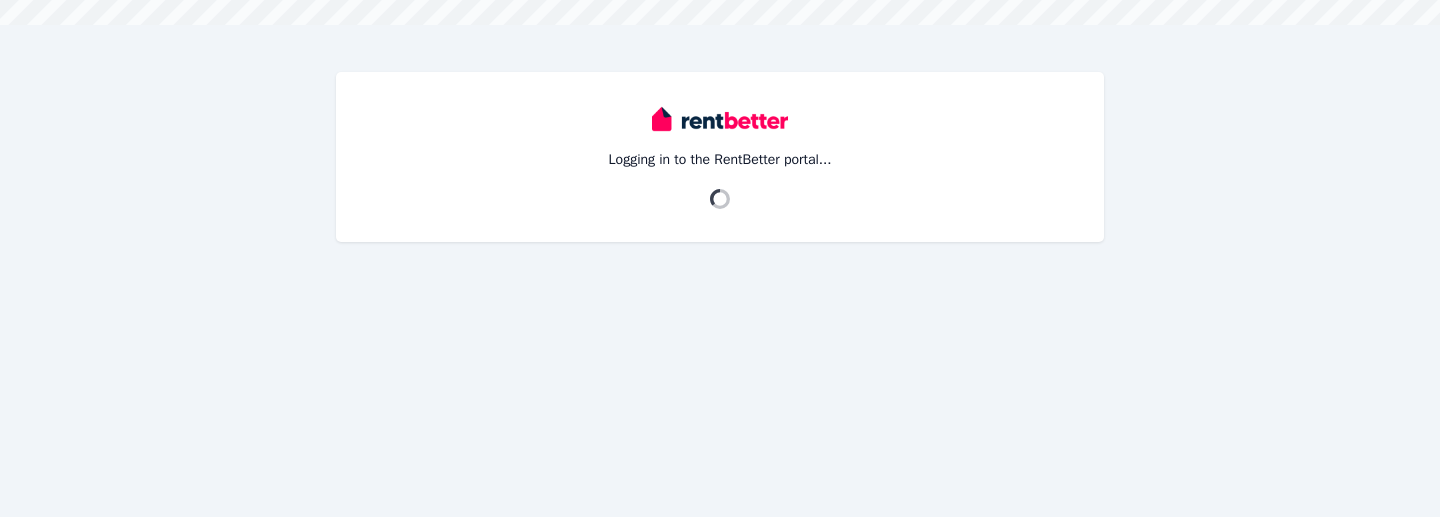 scroll, scrollTop: 0, scrollLeft: 0, axis: both 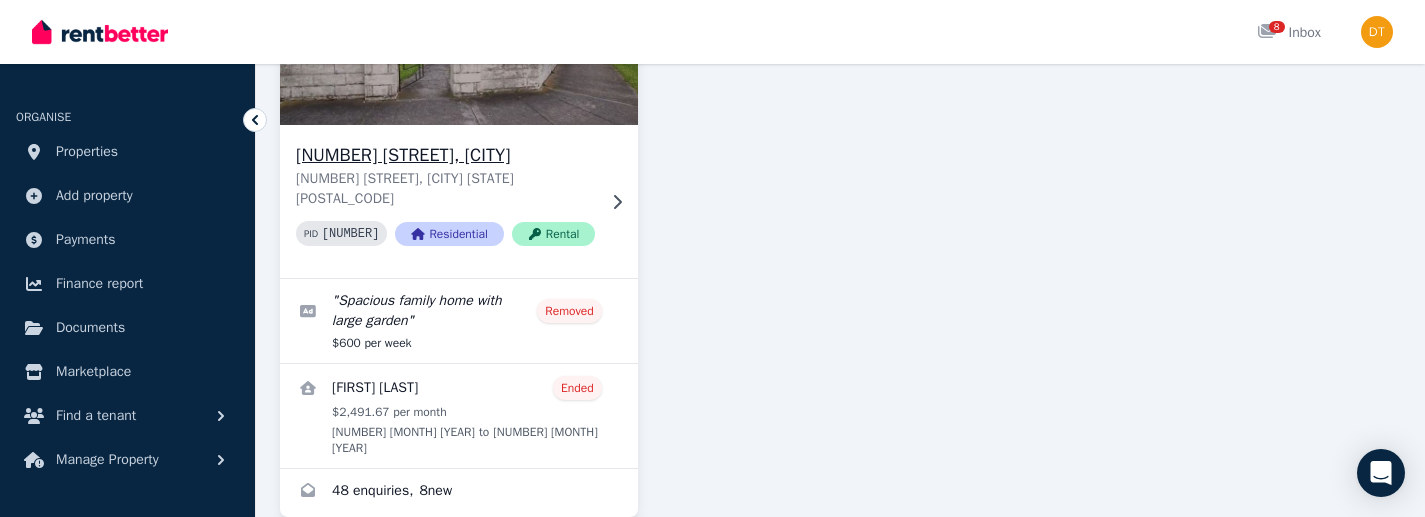 click 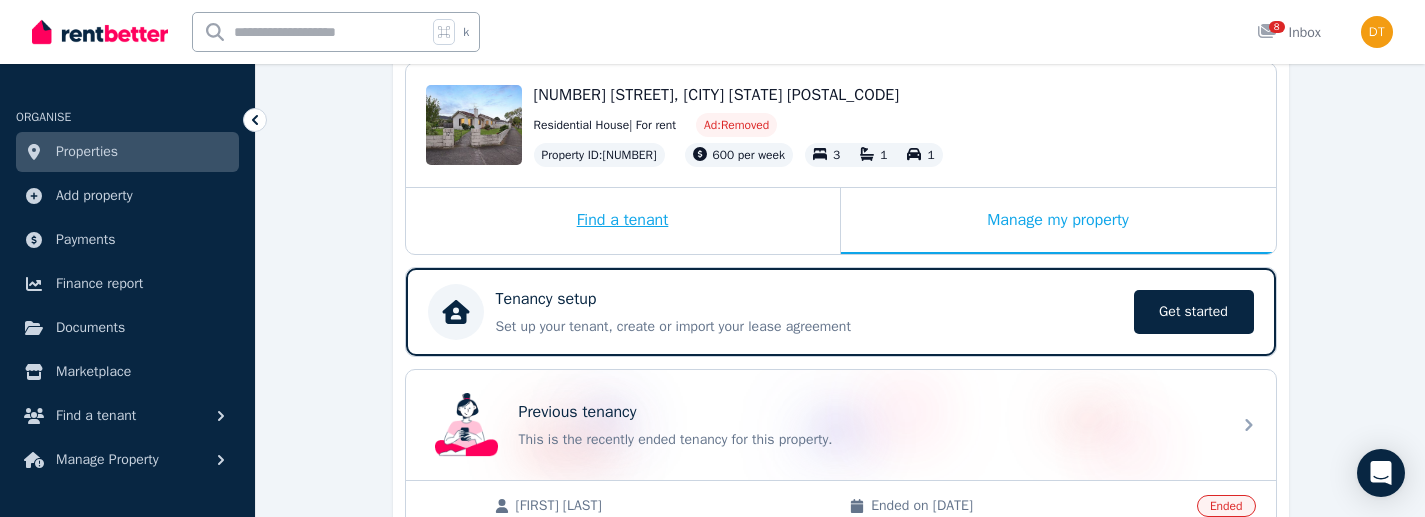 scroll, scrollTop: 297, scrollLeft: 0, axis: vertical 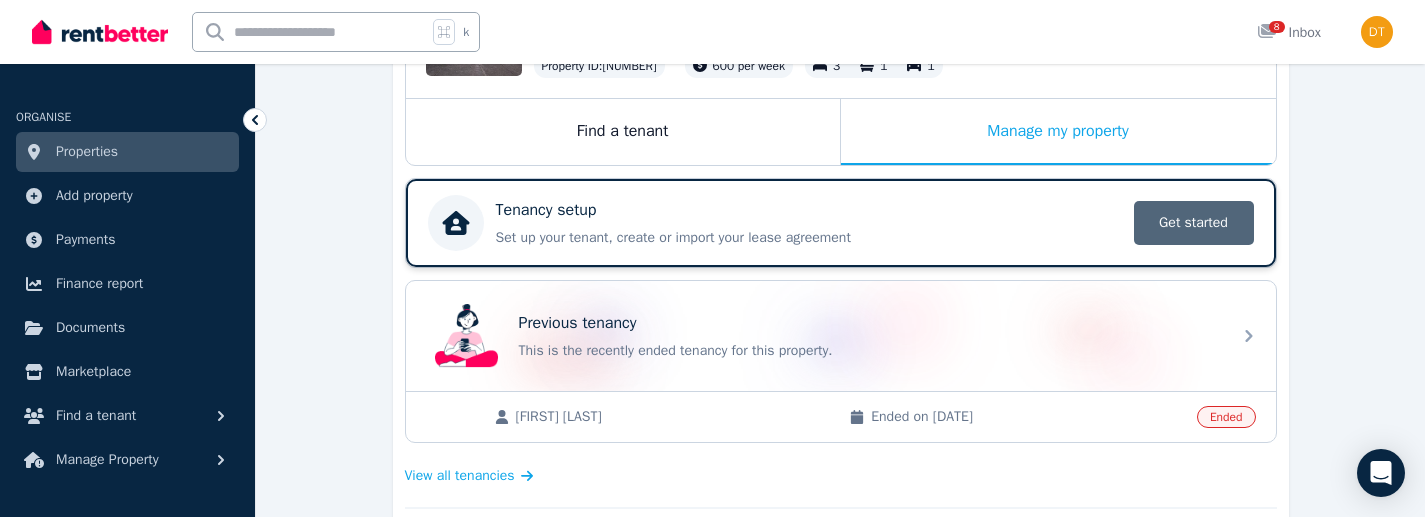 click on "Get started" at bounding box center (1194, 223) 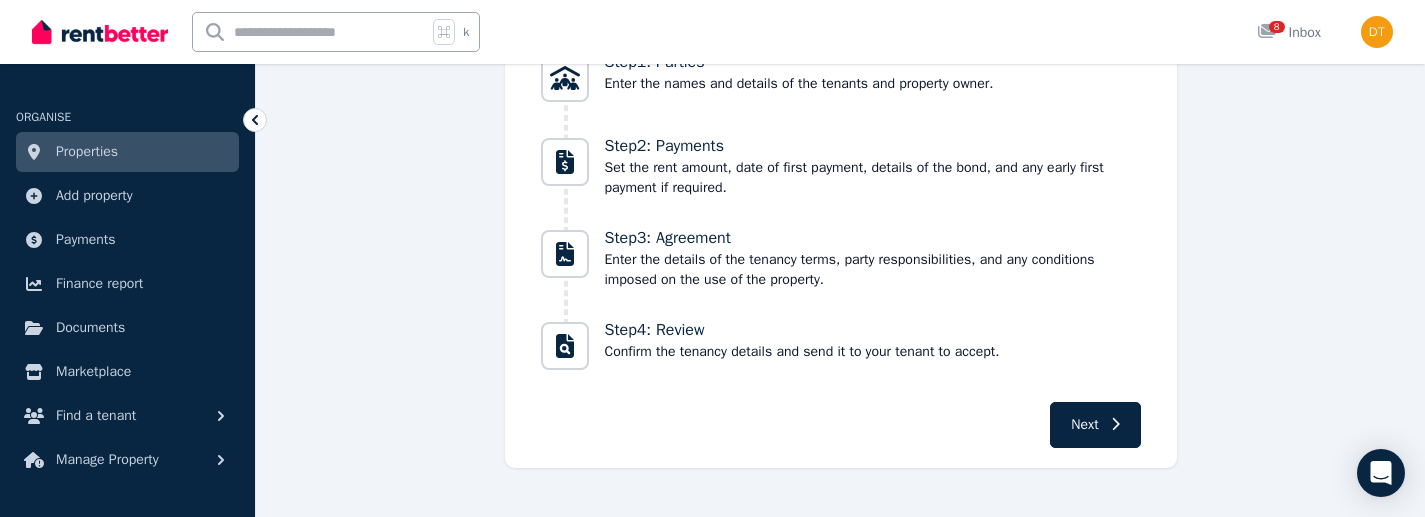 scroll, scrollTop: 453, scrollLeft: 0, axis: vertical 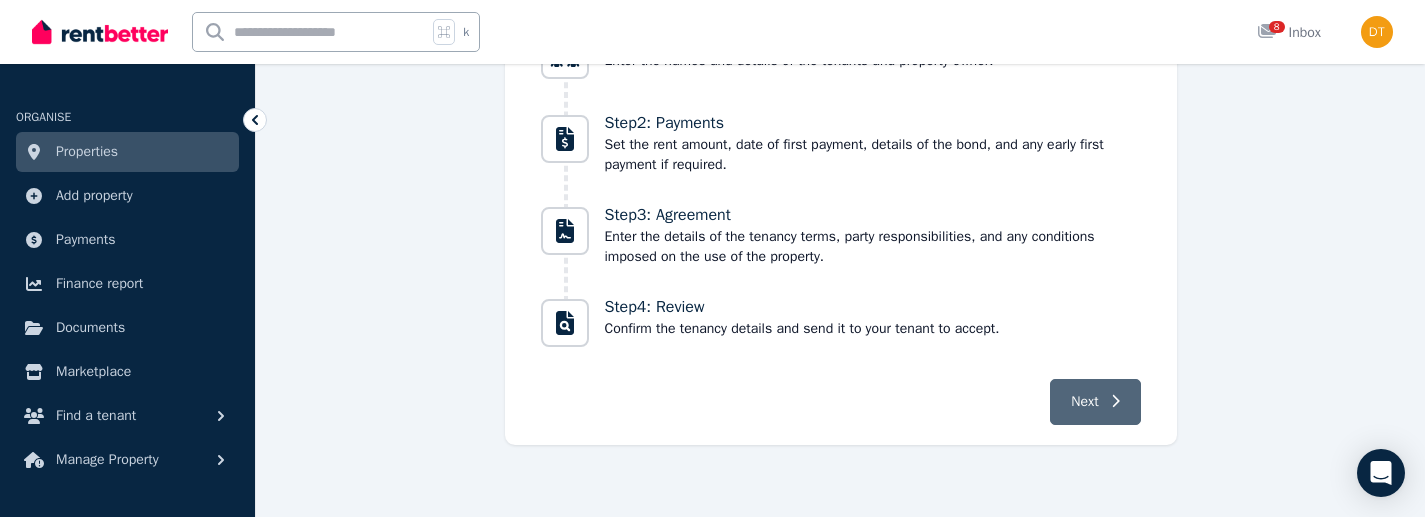 click on "Next" at bounding box center [1084, 402] 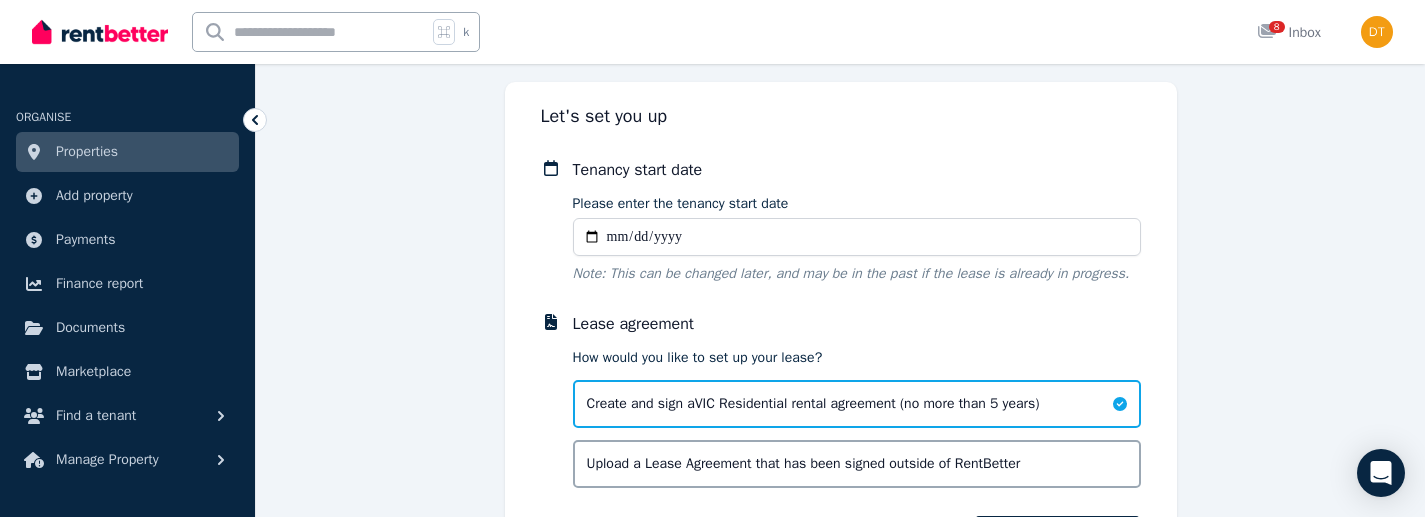 scroll, scrollTop: 105, scrollLeft: 0, axis: vertical 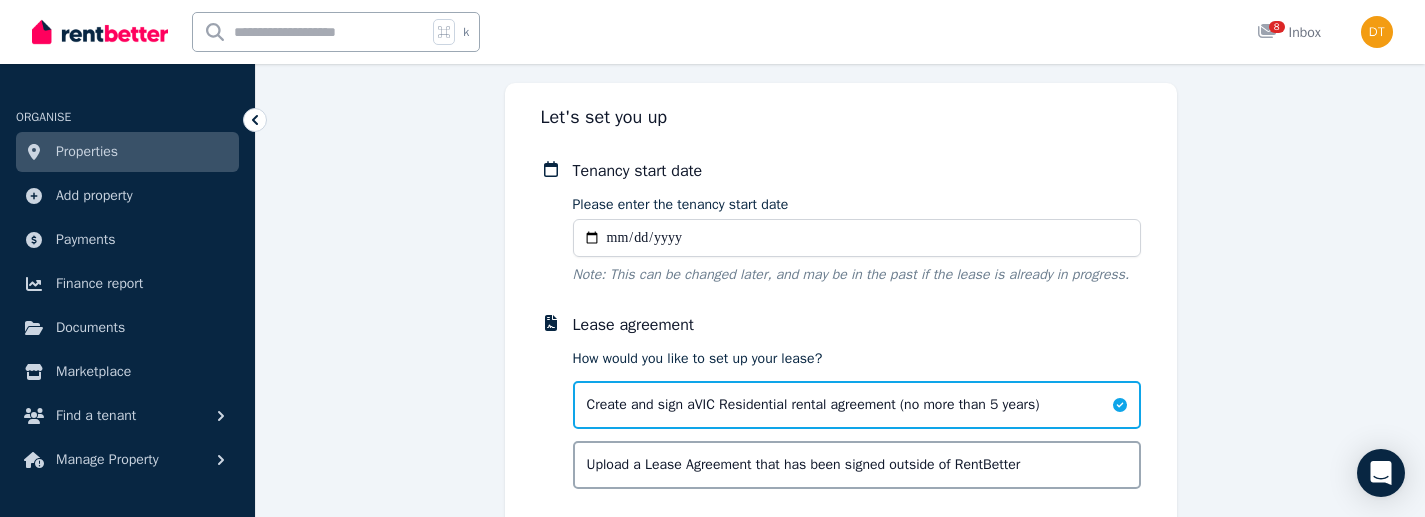 click on "Please enter the tenancy start date" at bounding box center (857, 238) 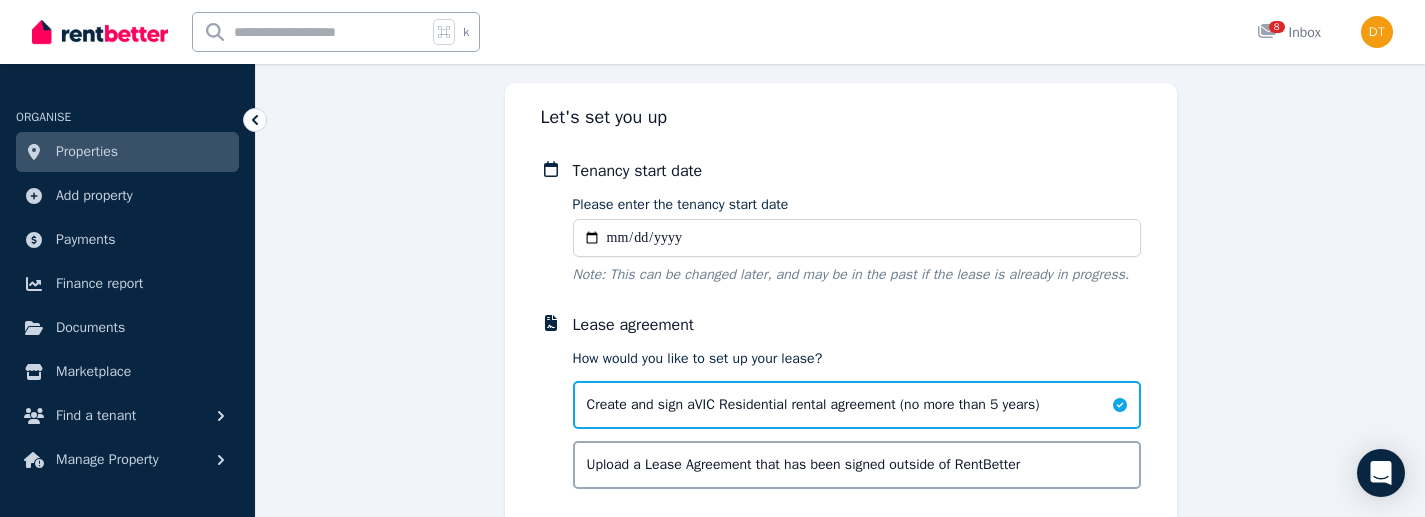 click on "Please enter the tenancy start date" at bounding box center [857, 238] 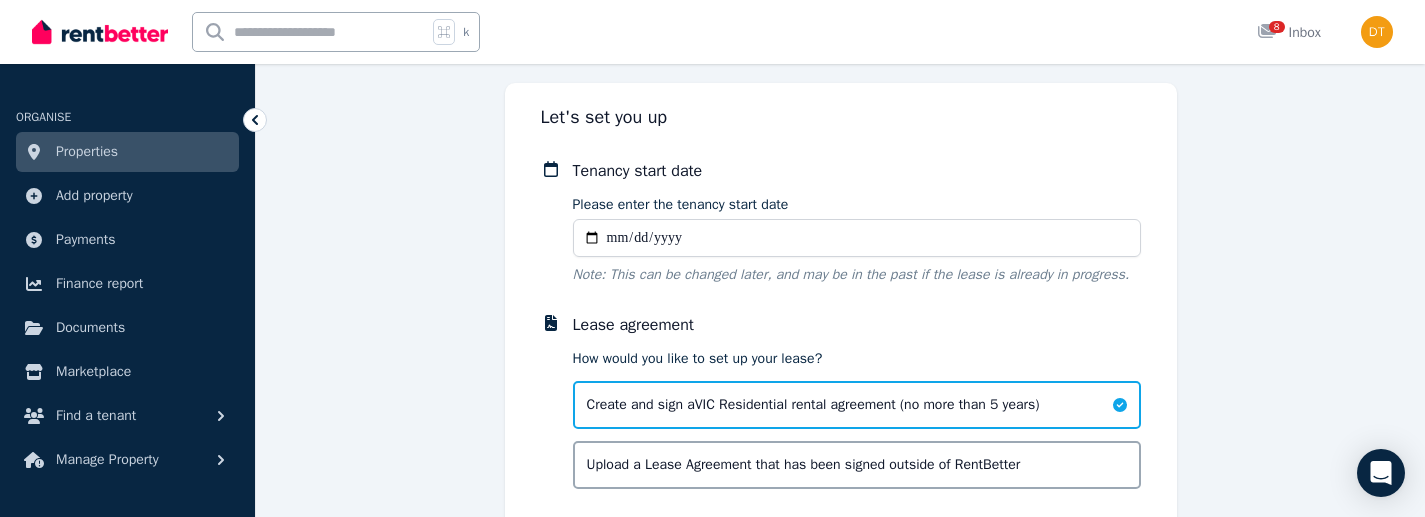 type on "**********" 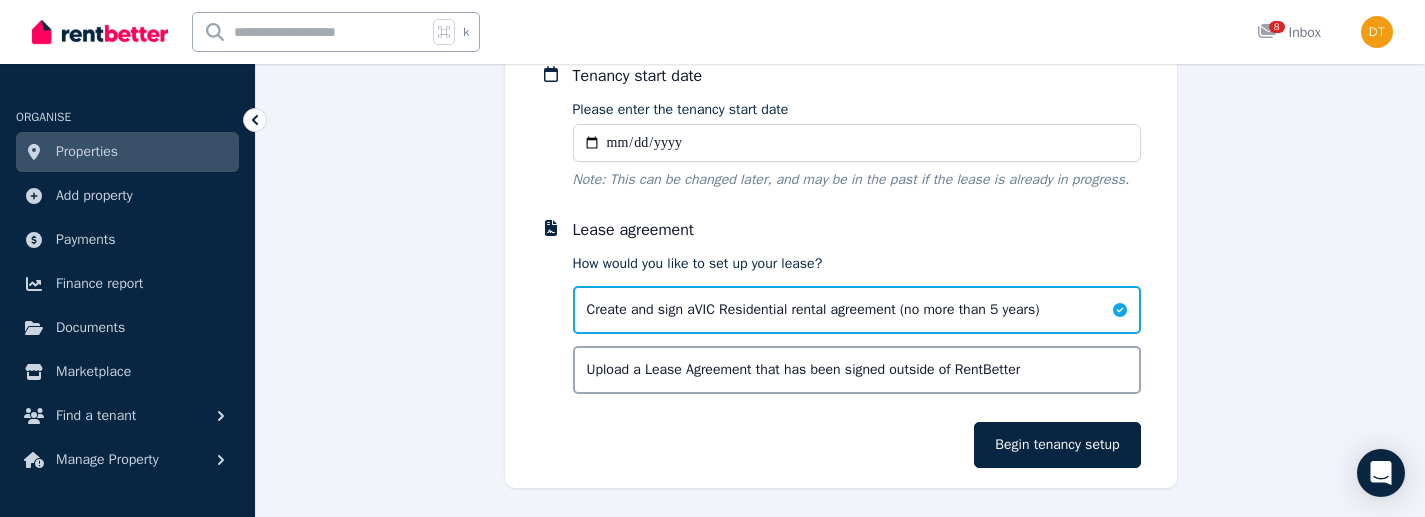 scroll, scrollTop: 227, scrollLeft: 0, axis: vertical 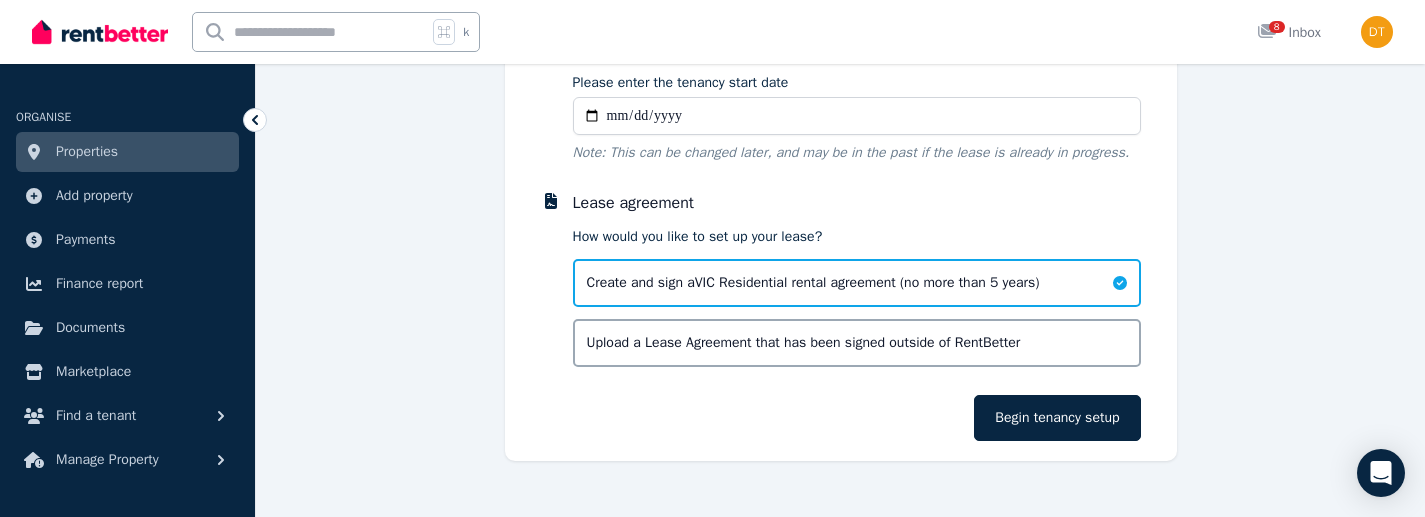 click on "Upload a Lease Agreement that has been signed outside of RentBetter" at bounding box center [804, 343] 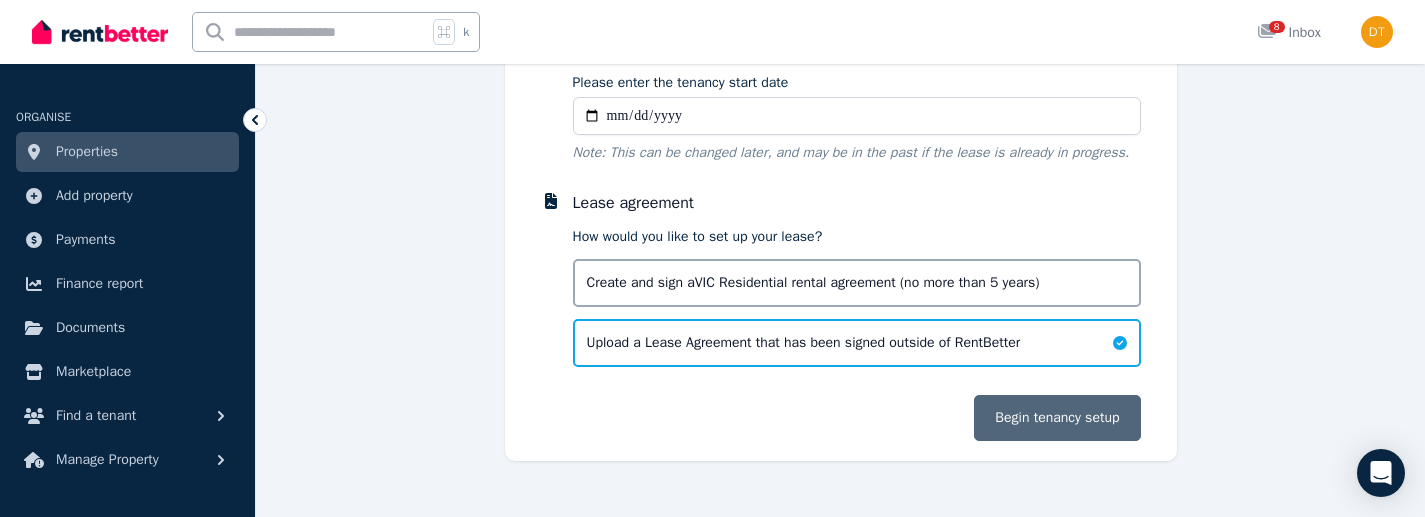 click on "Begin tenancy setup" at bounding box center (1057, 418) 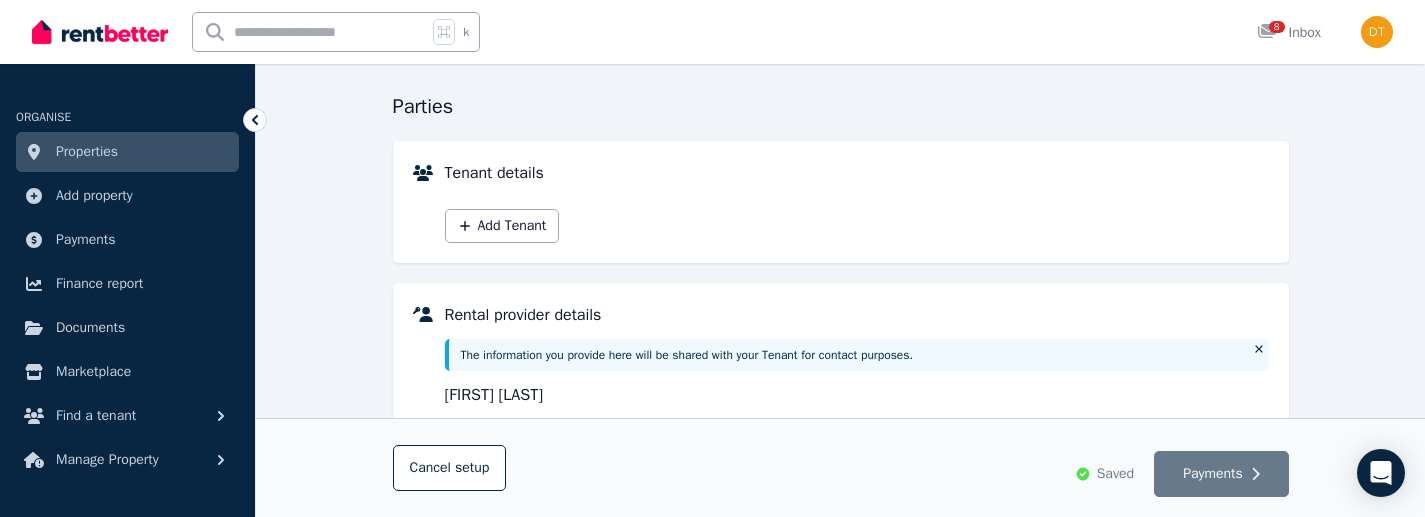 scroll, scrollTop: 213, scrollLeft: 0, axis: vertical 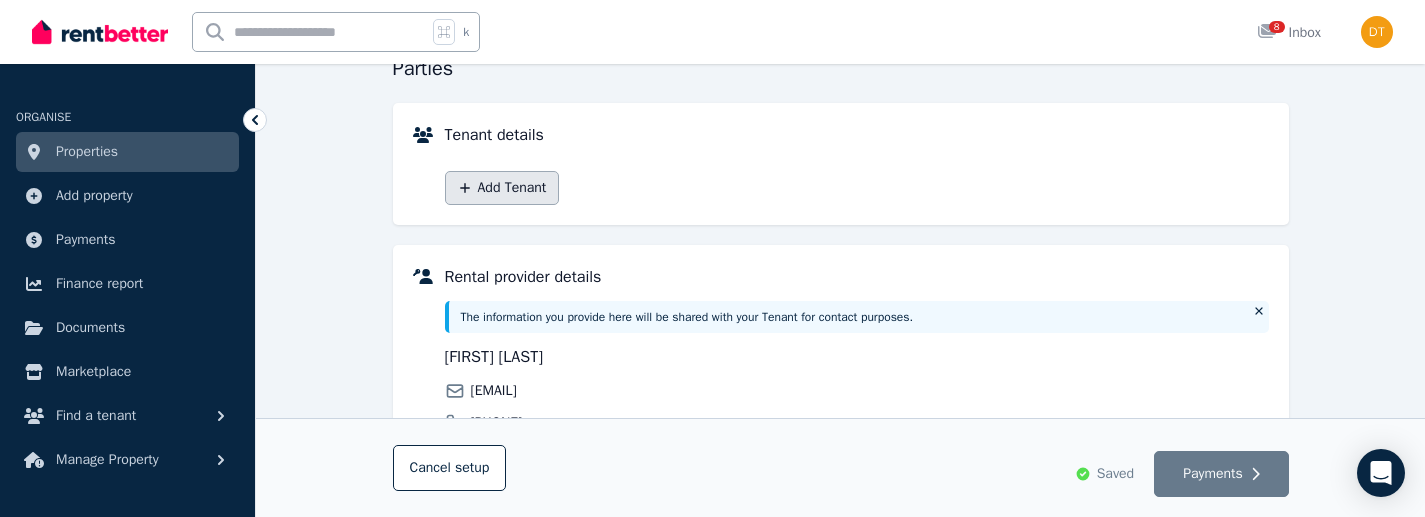 click on "Add Tenant" at bounding box center [502, 188] 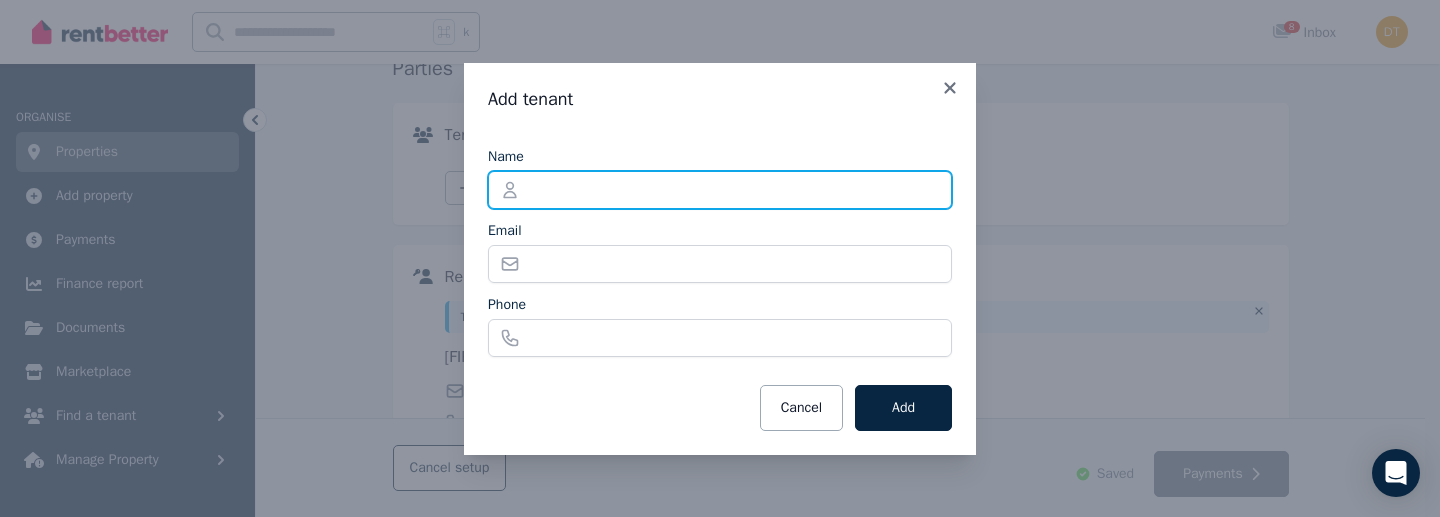 click on "Name" at bounding box center [720, 190] 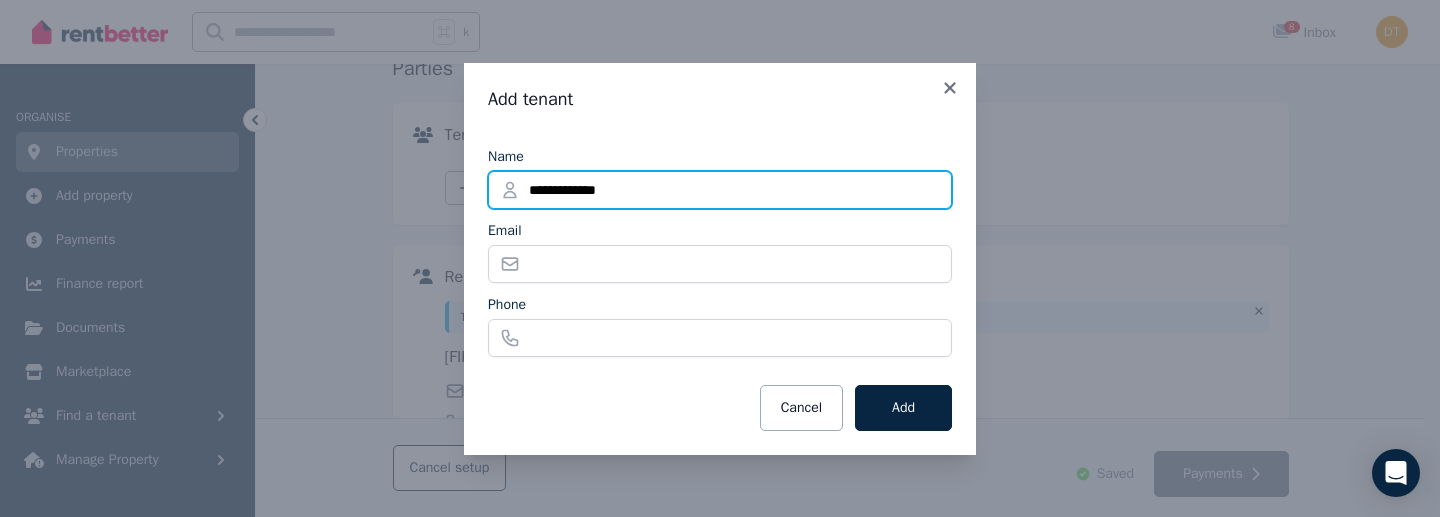 type on "**********" 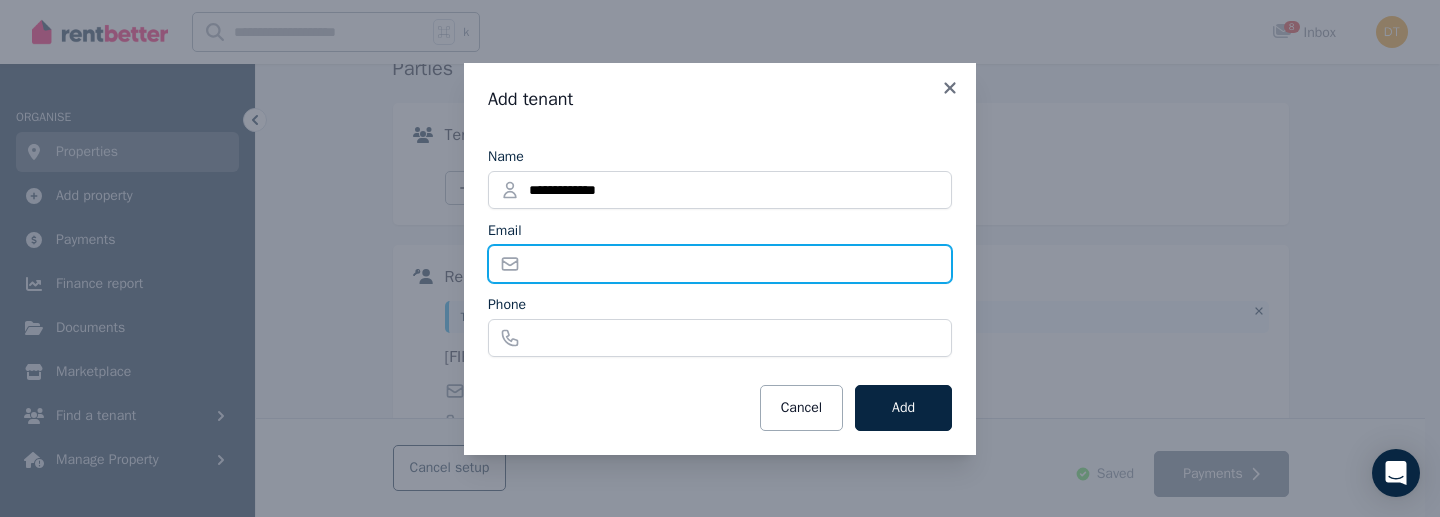 click on "Email" at bounding box center (720, 264) 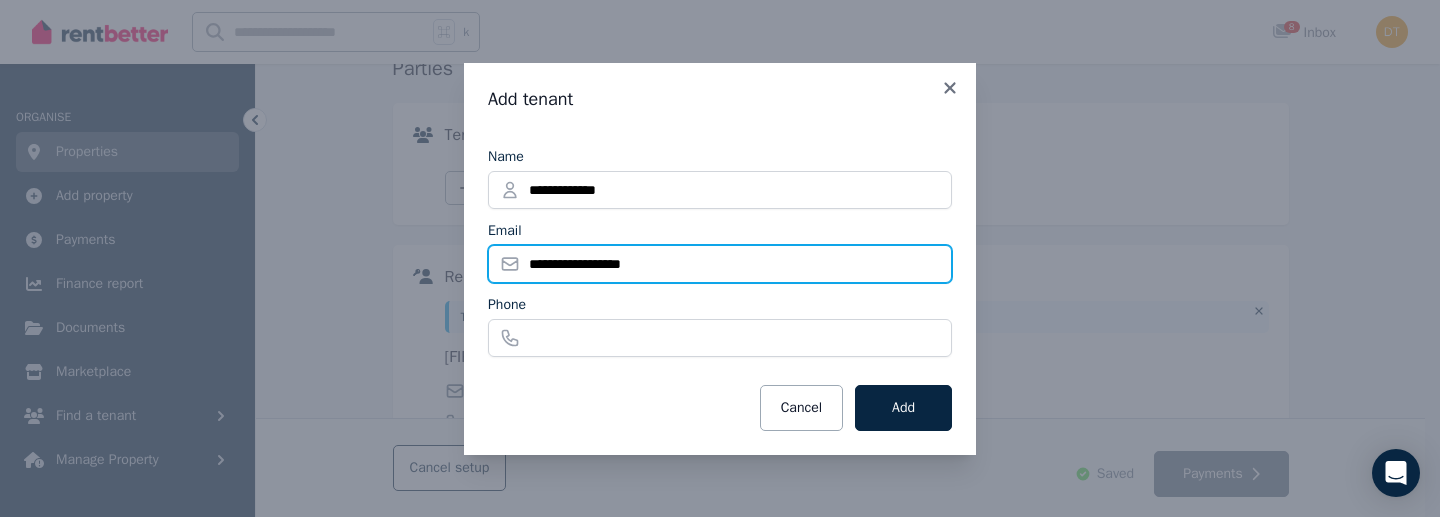 type on "**********" 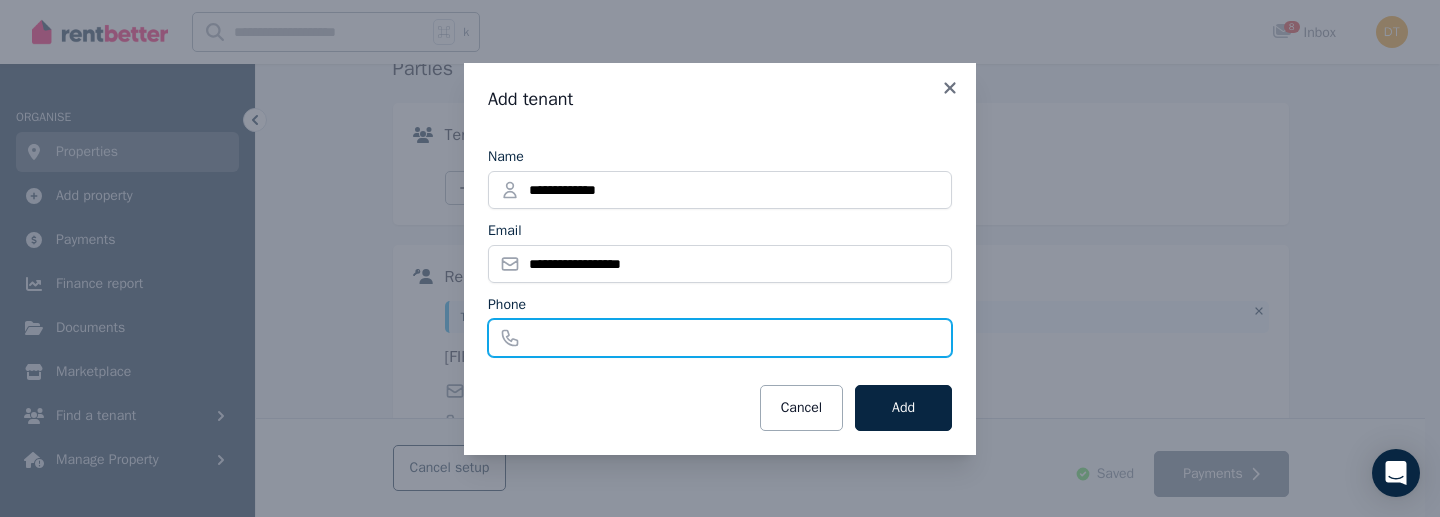 click on "Phone" at bounding box center [720, 338] 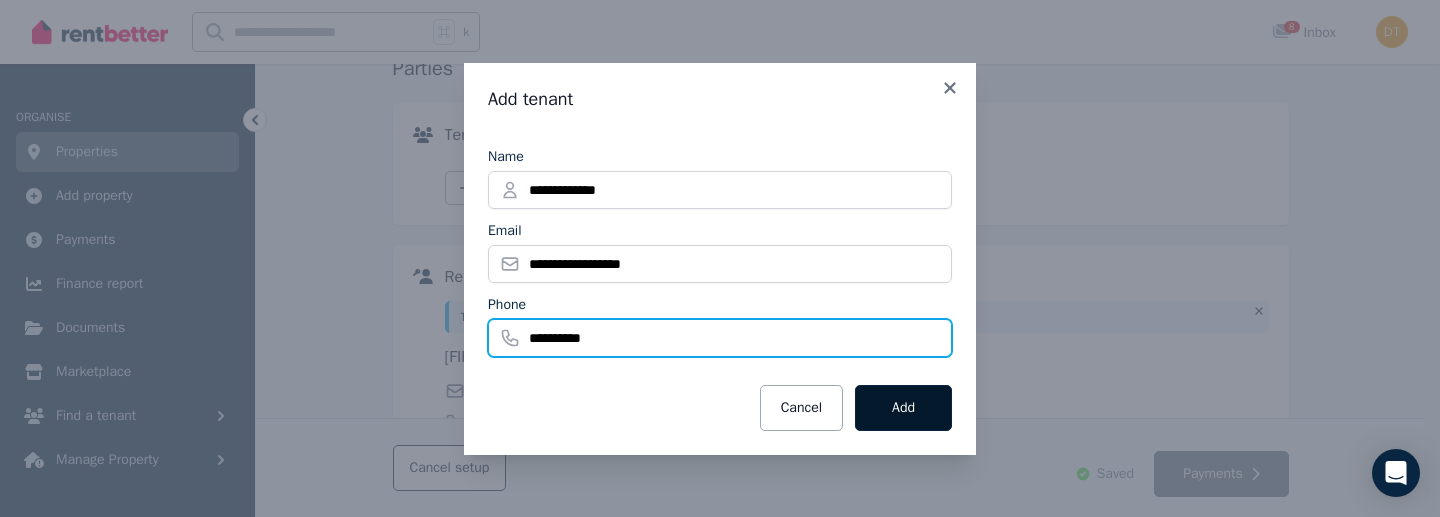 type on "**********" 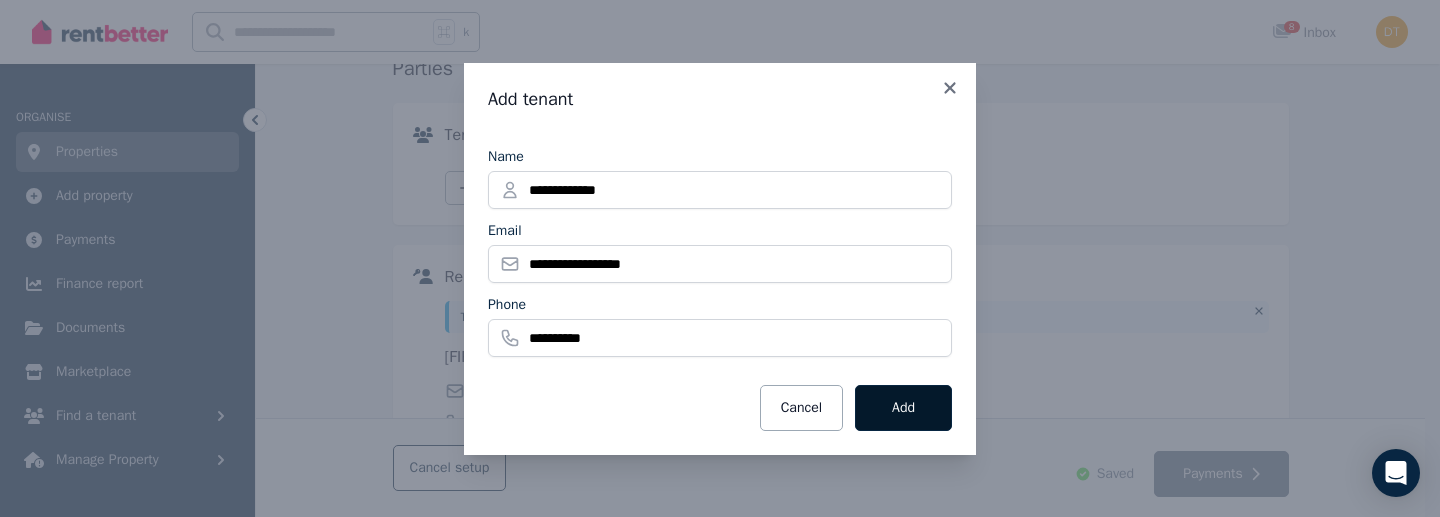 click on "Add" at bounding box center [903, 408] 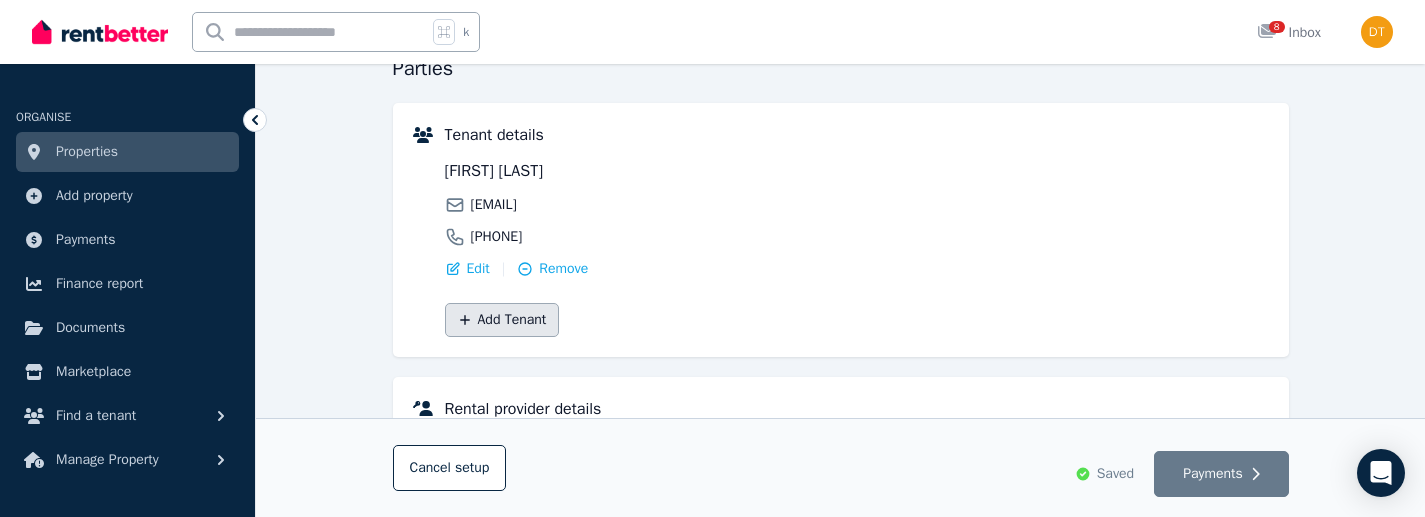 click on "Add Tenant" at bounding box center [502, 320] 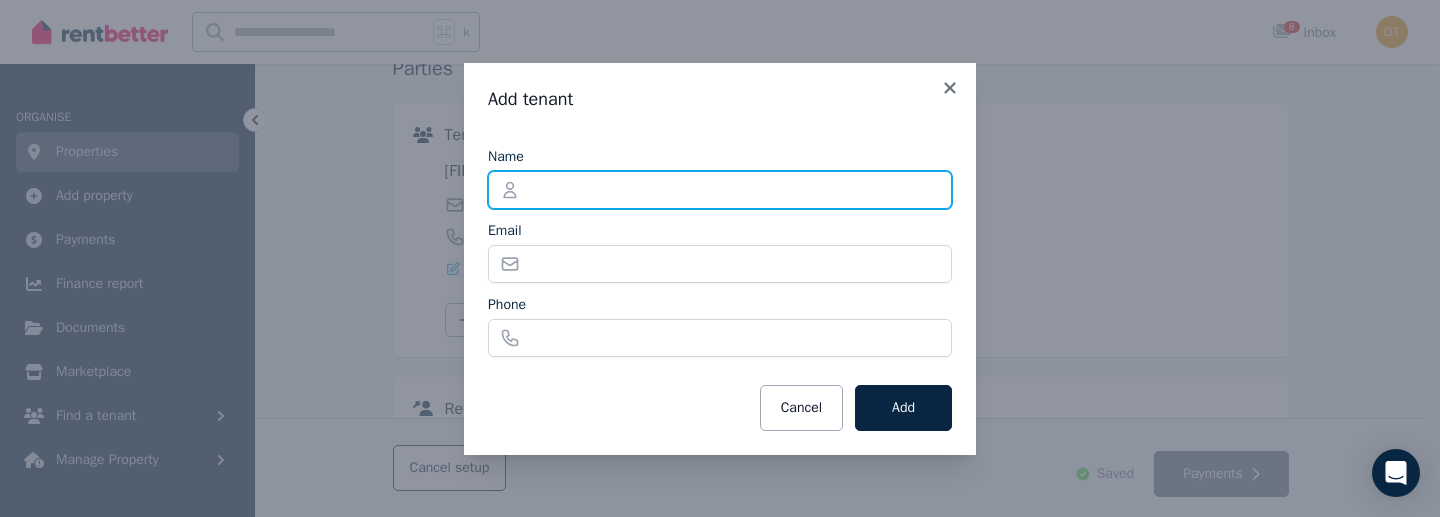 click on "Name" at bounding box center [720, 190] 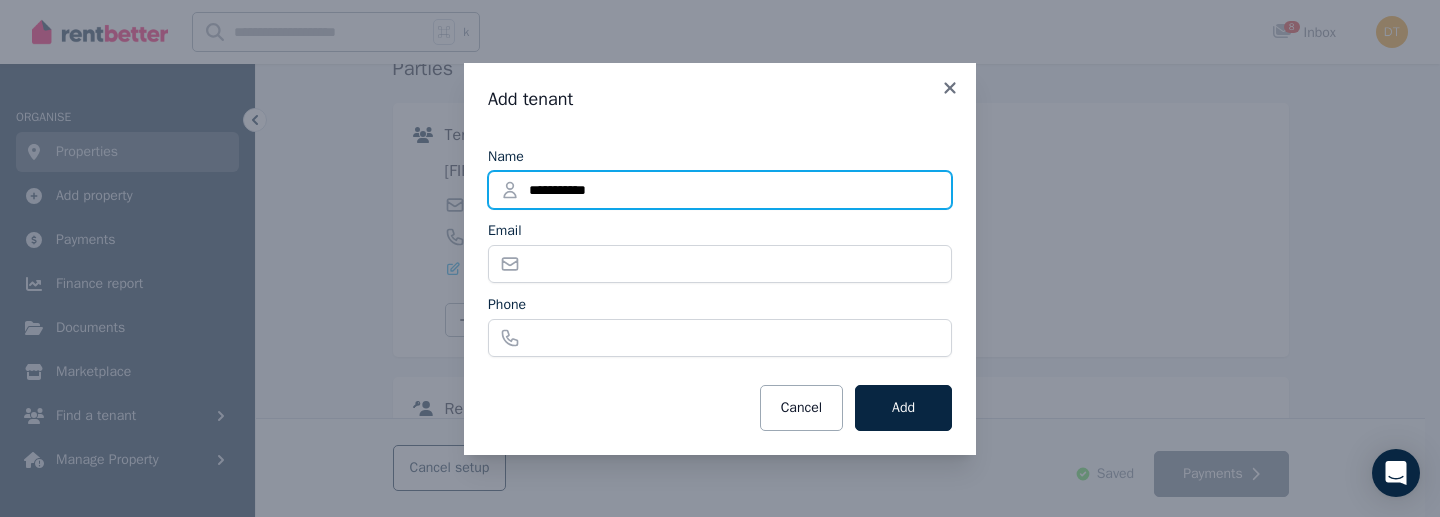 type on "**********" 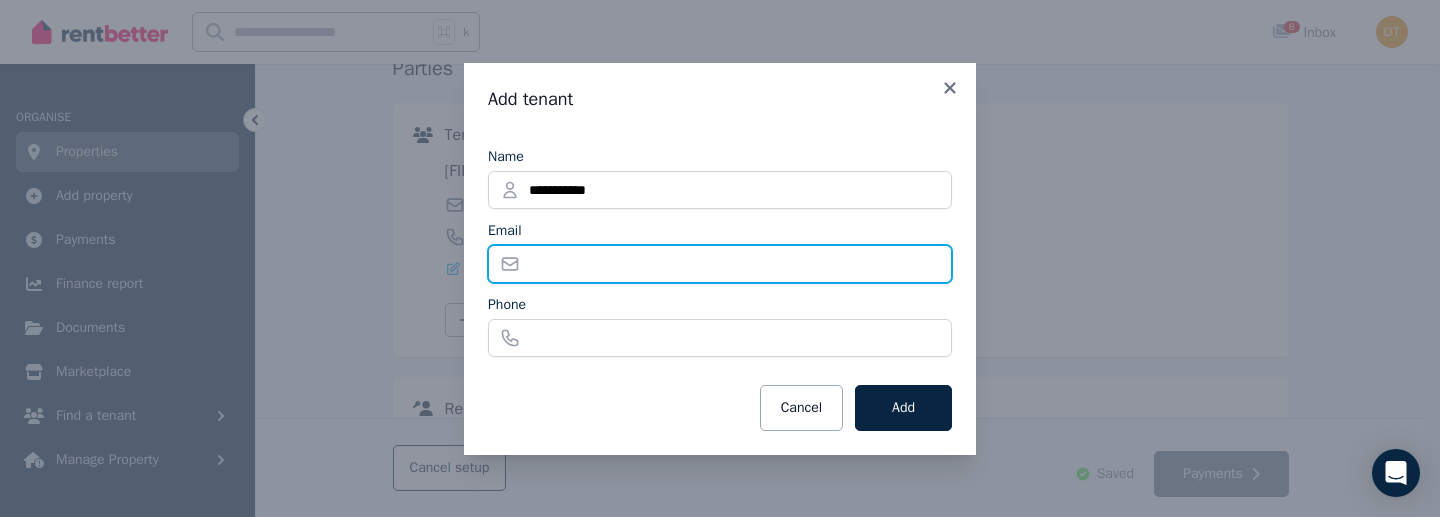 click on "Email" at bounding box center (720, 264) 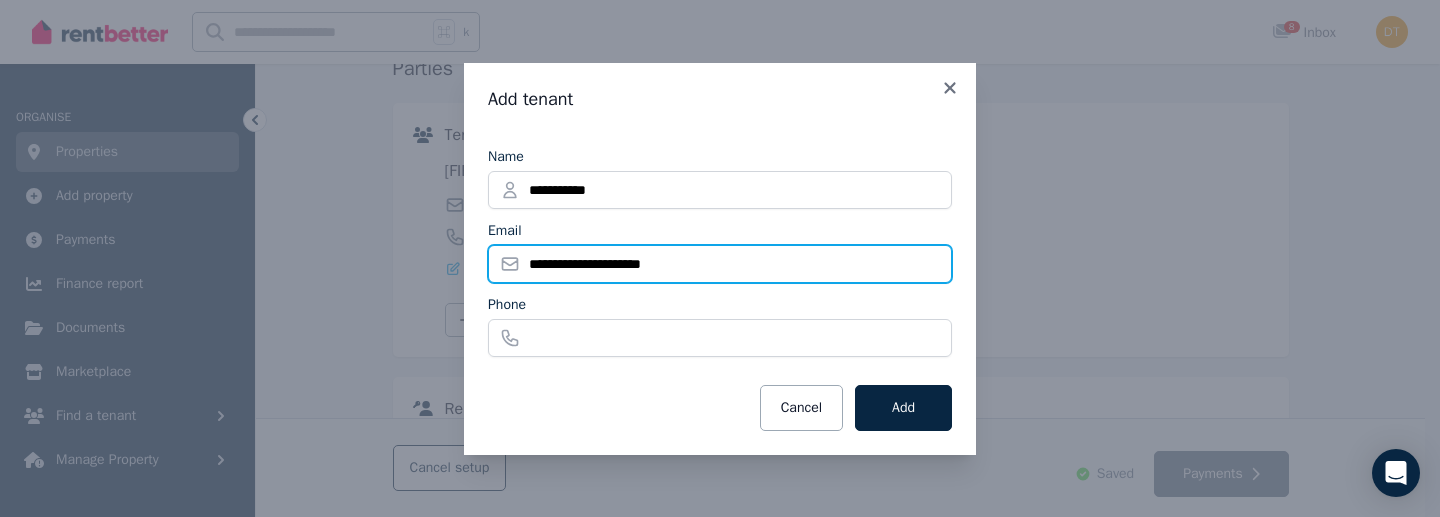 type on "**********" 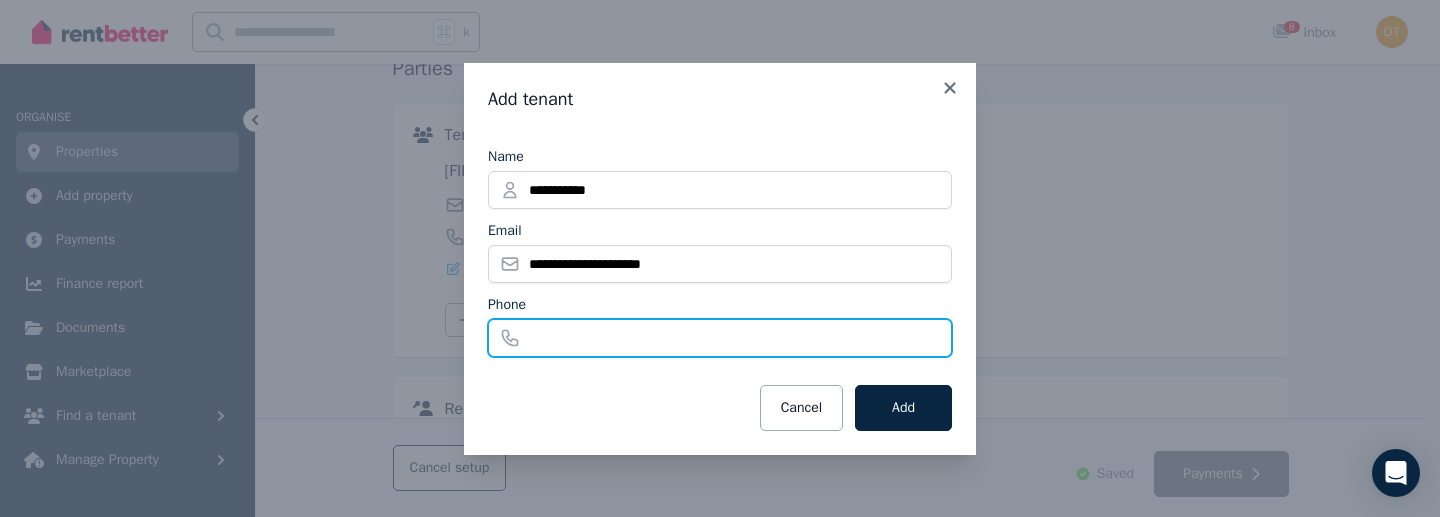 click on "Phone" at bounding box center (720, 338) 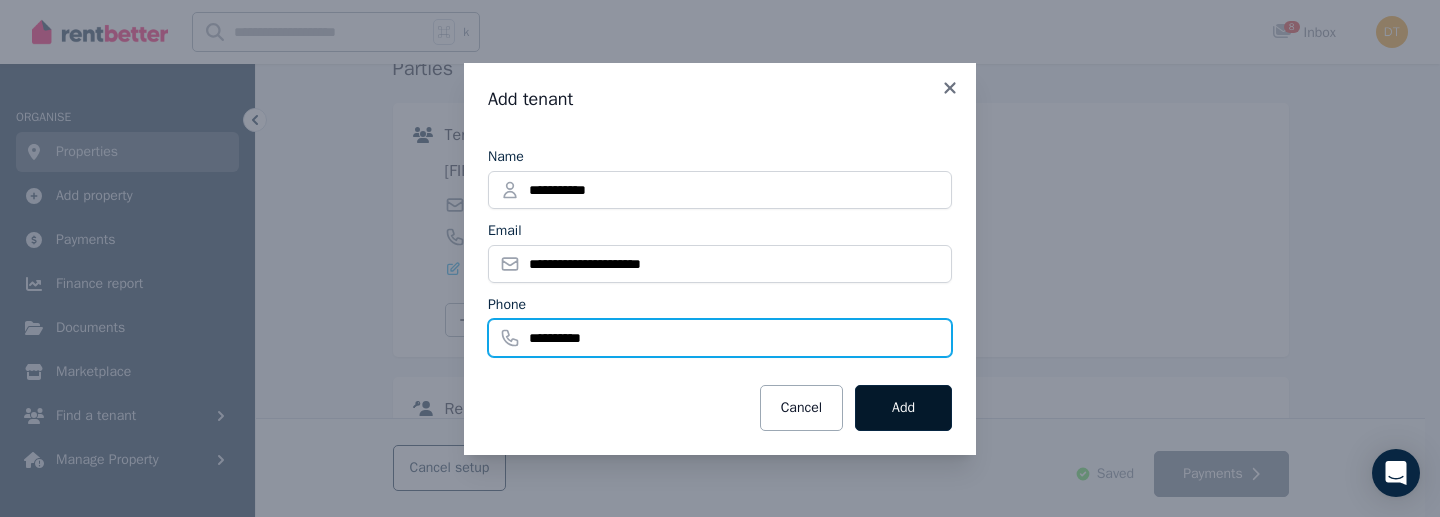 type on "**********" 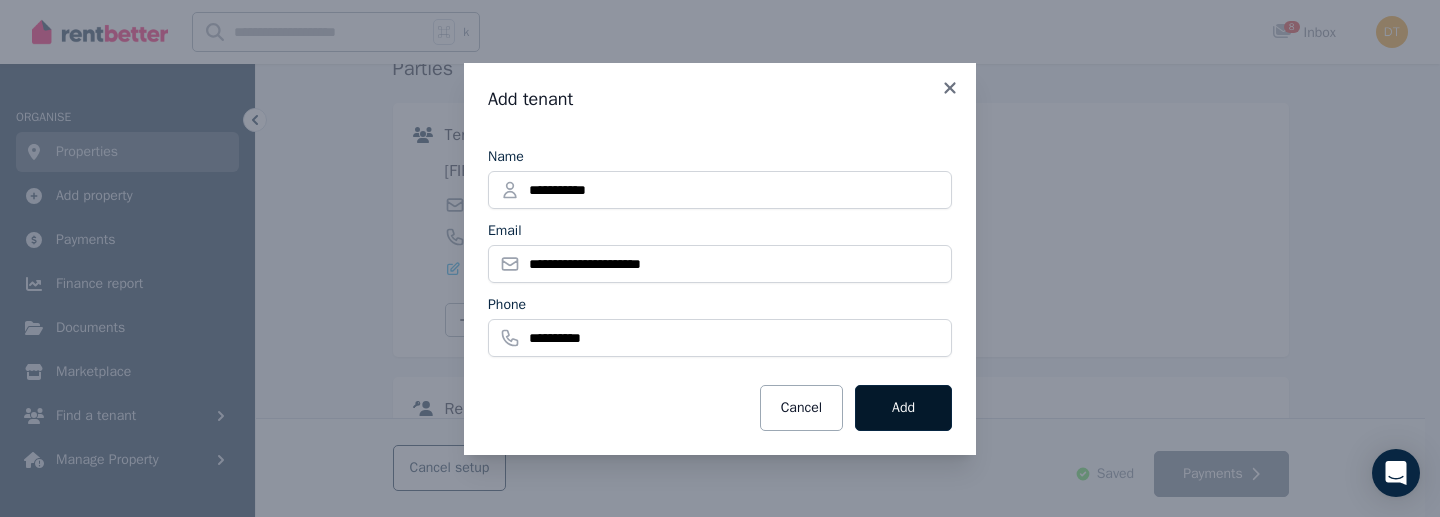 click on "Add" at bounding box center [903, 408] 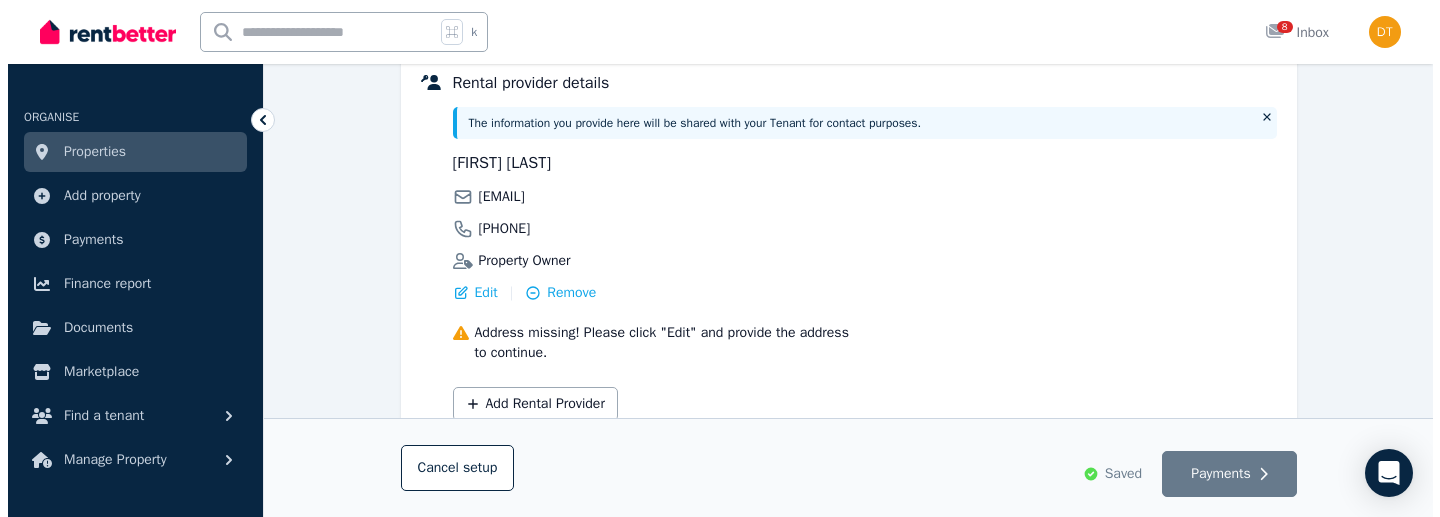 scroll, scrollTop: 582, scrollLeft: 0, axis: vertical 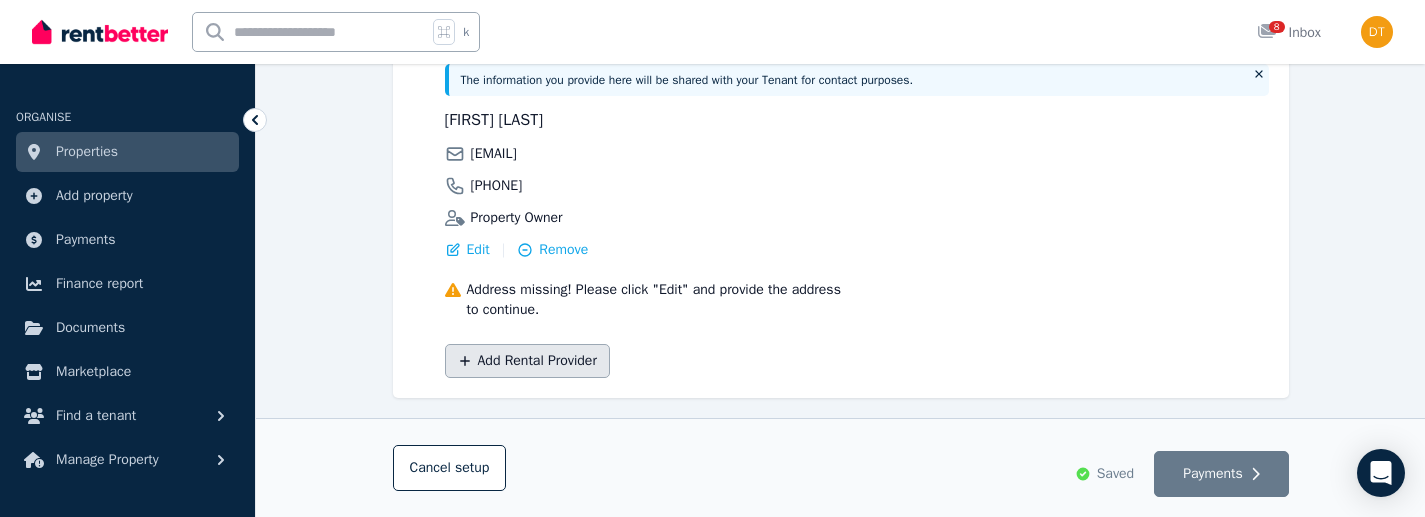 click on "Add Rental Provider" at bounding box center [527, 361] 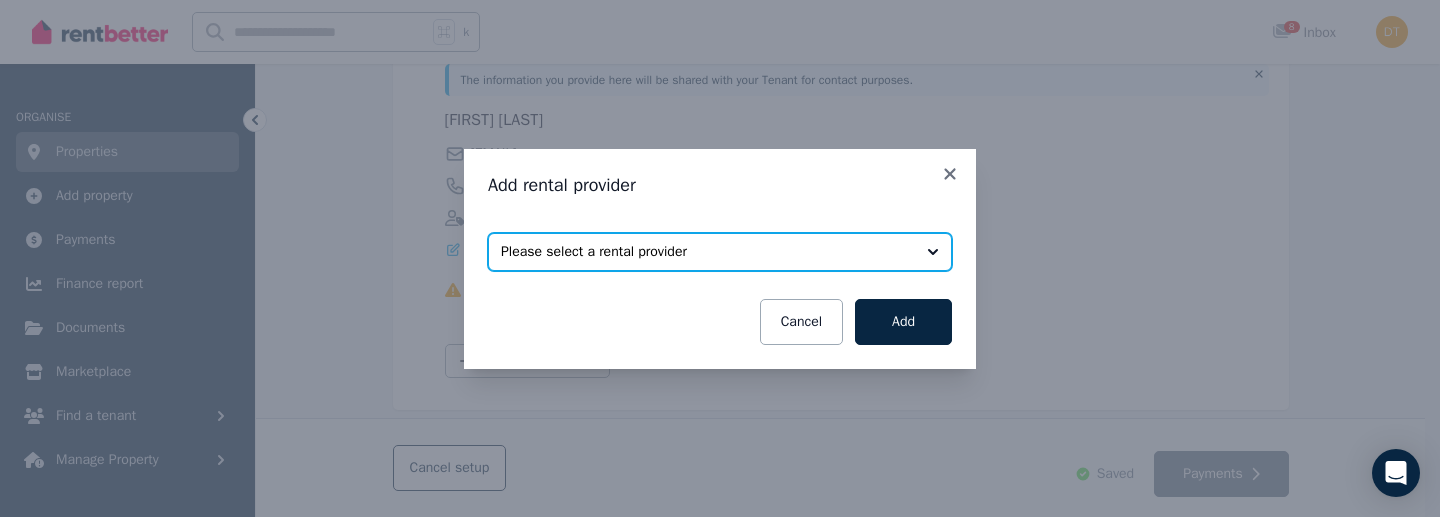 click on "Please select a rental provider" at bounding box center (720, 252) 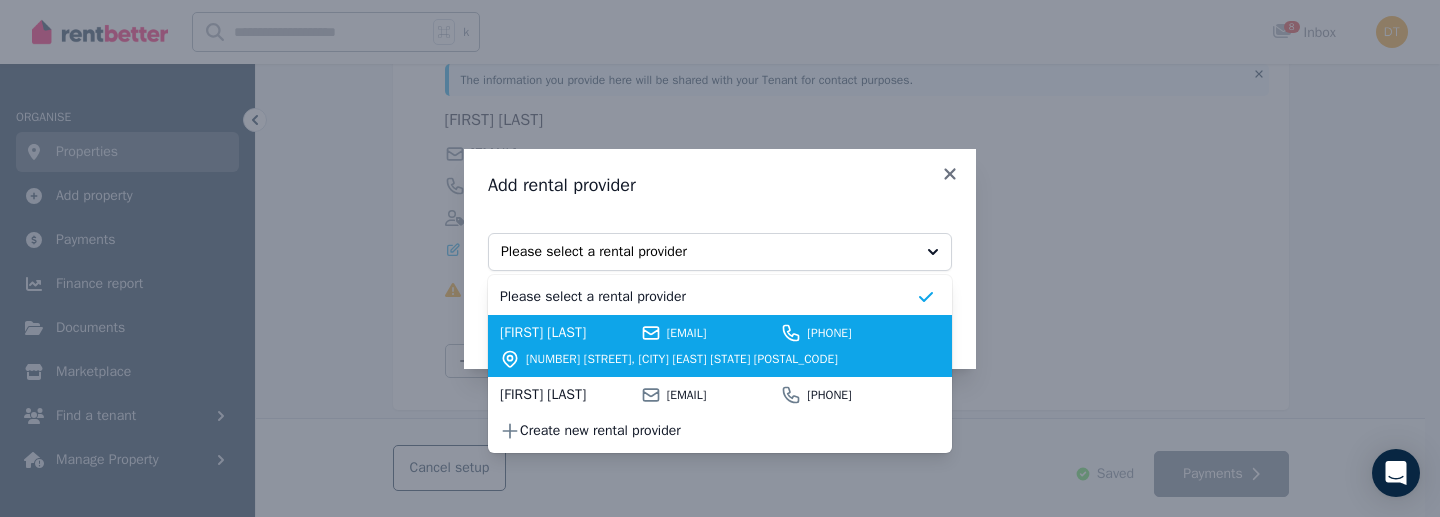 click on "[FIRST] [LAST]" at bounding box center (567, 333) 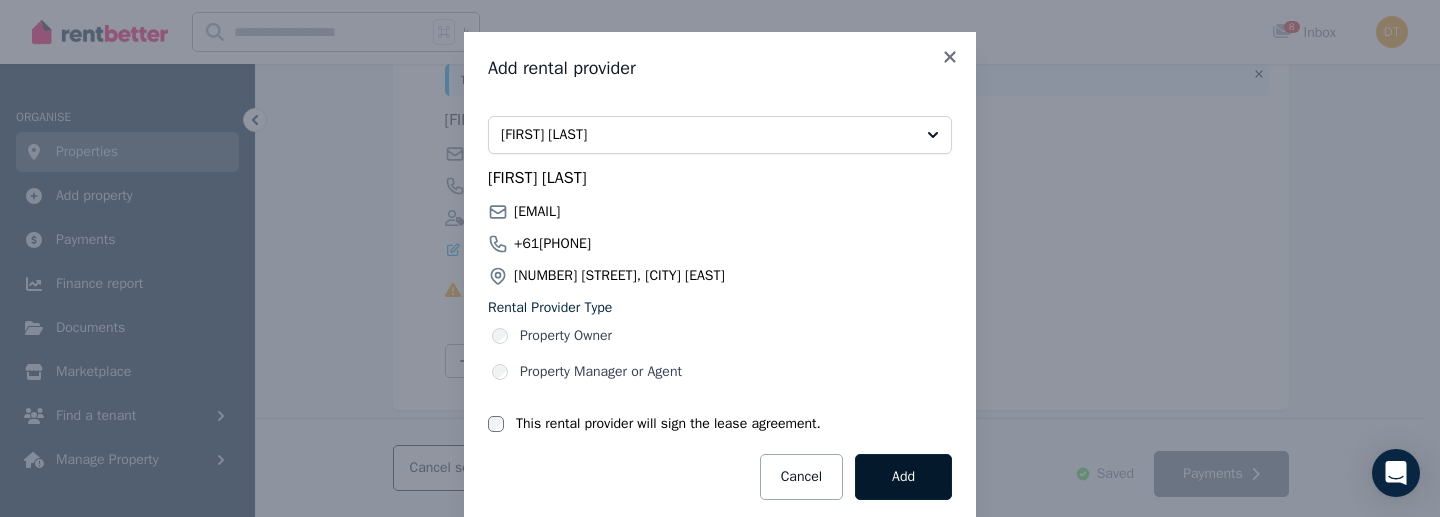 click on "Add" at bounding box center [903, 477] 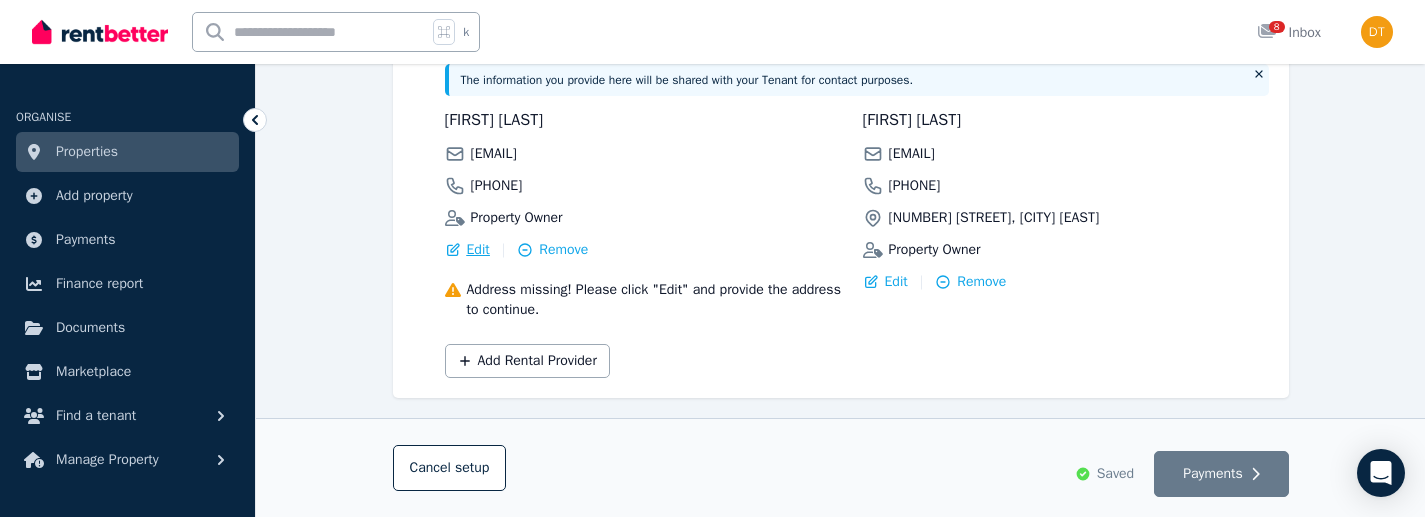 click on "Edit" at bounding box center (478, 250) 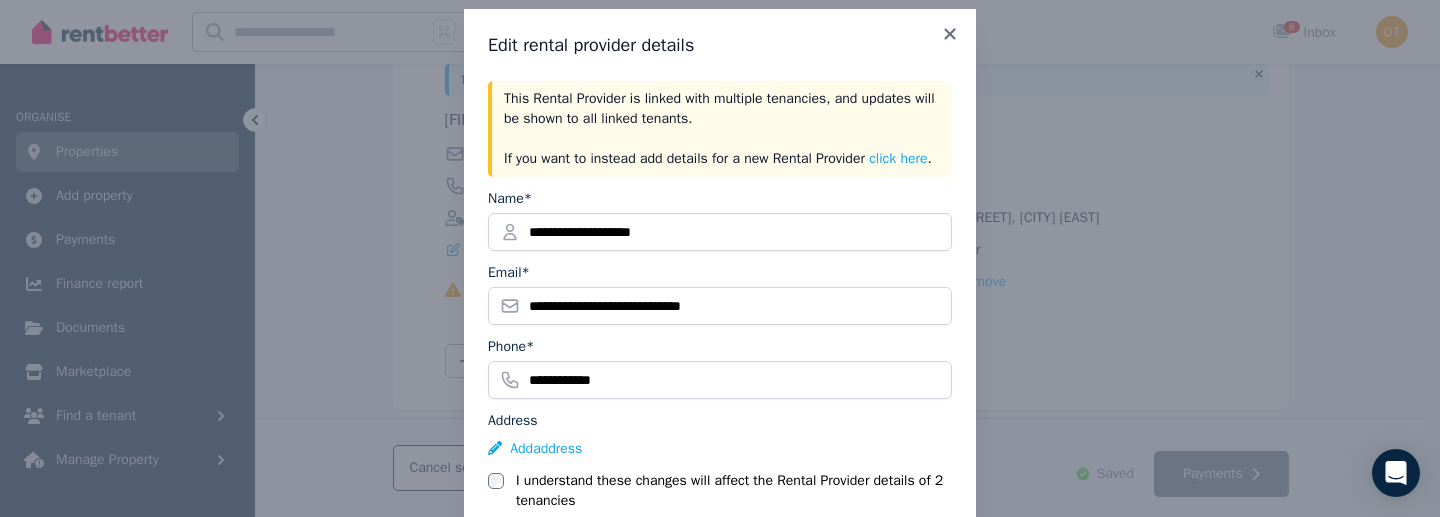 scroll, scrollTop: 132, scrollLeft: 0, axis: vertical 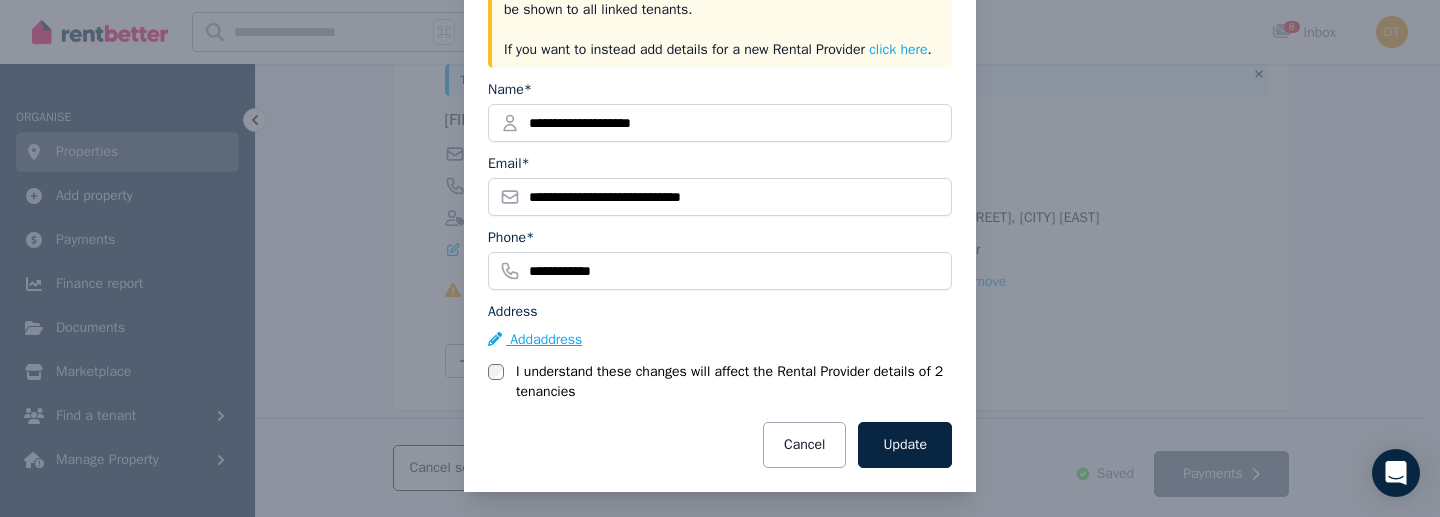 click on "Add  address" at bounding box center [535, 340] 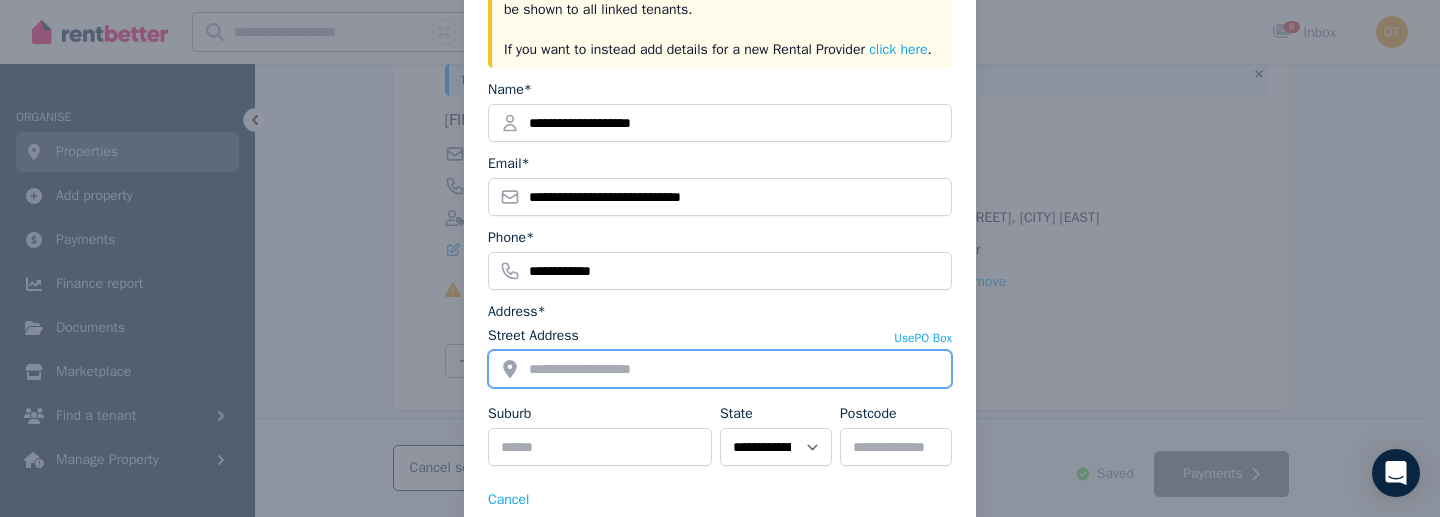 click on "Street Address" at bounding box center (720, 369) 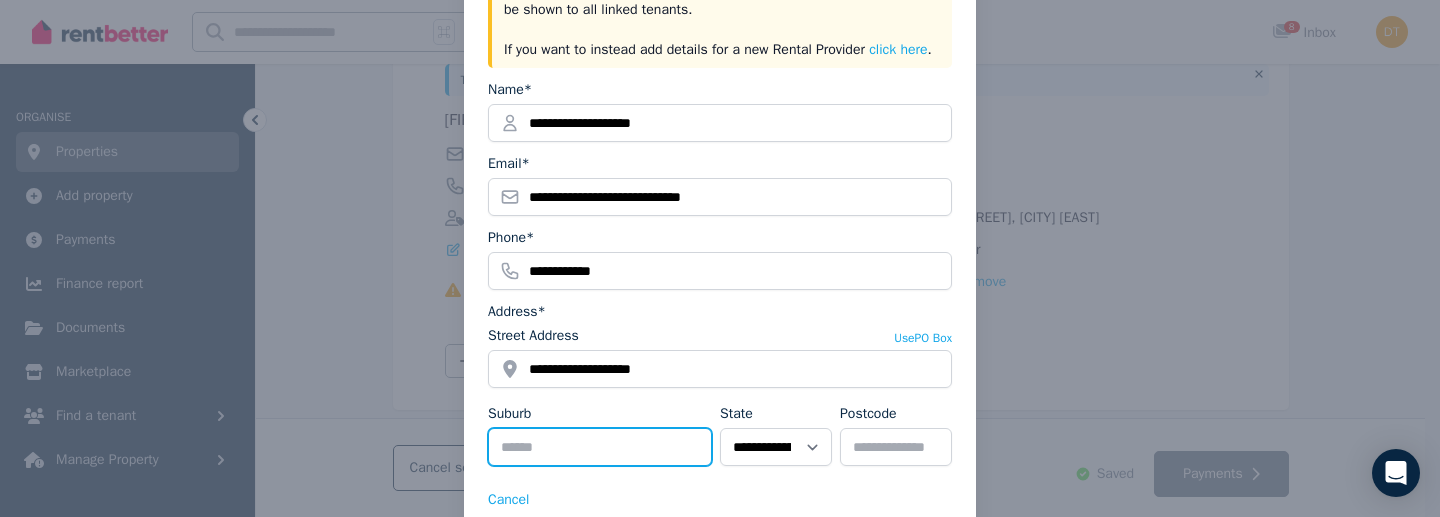 type on "**********" 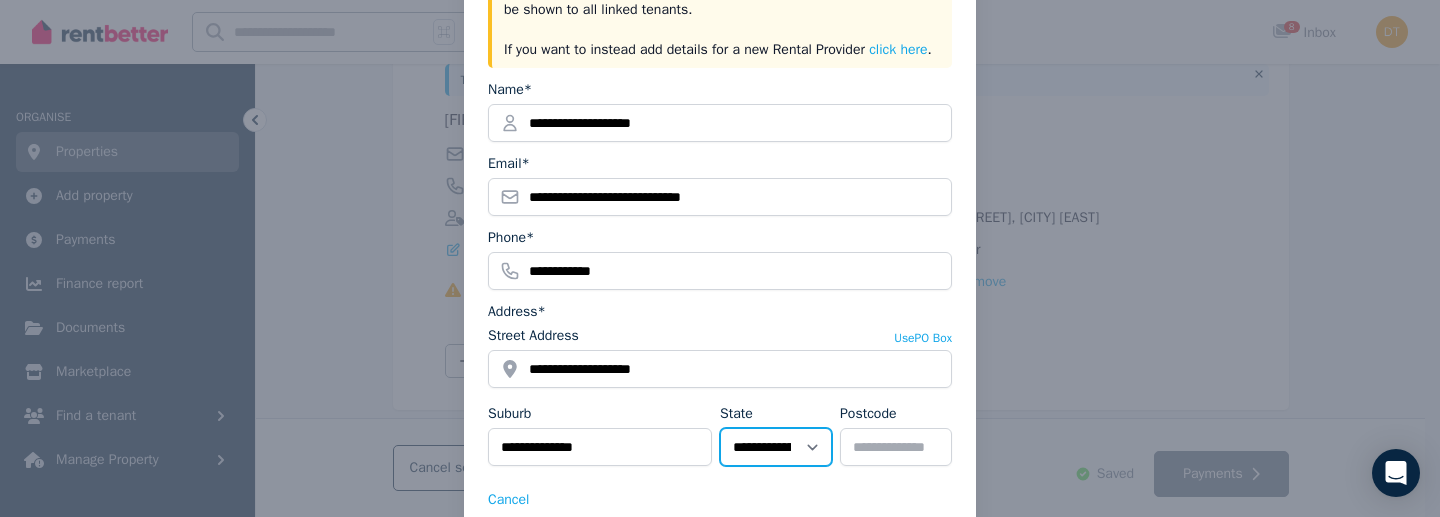 select on "***" 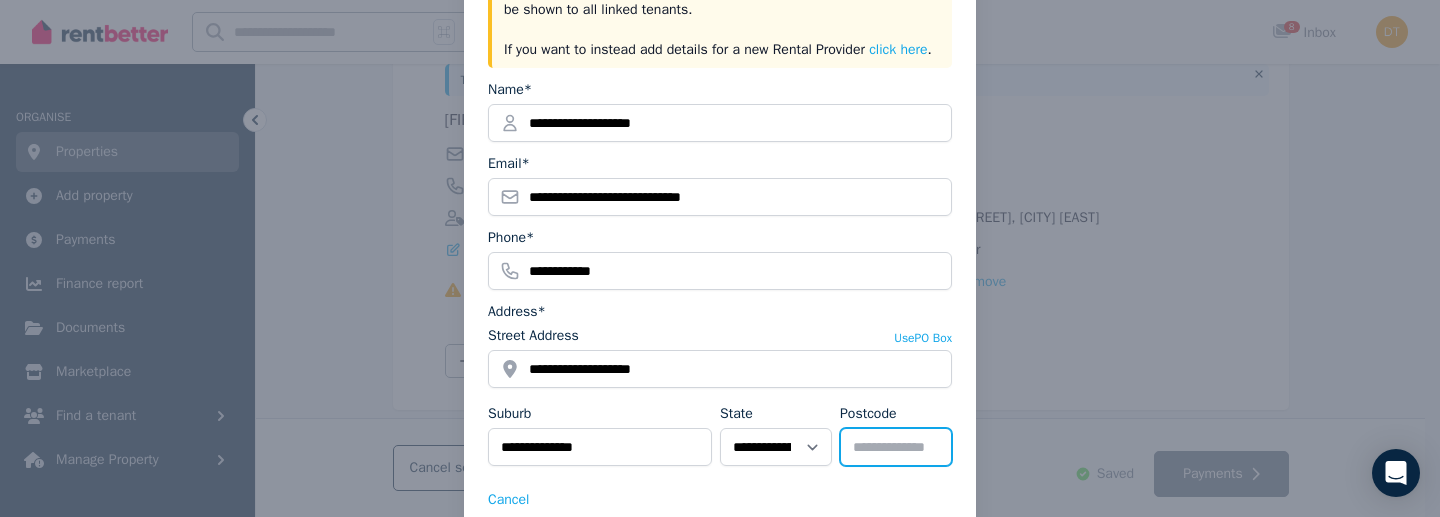 type on "****" 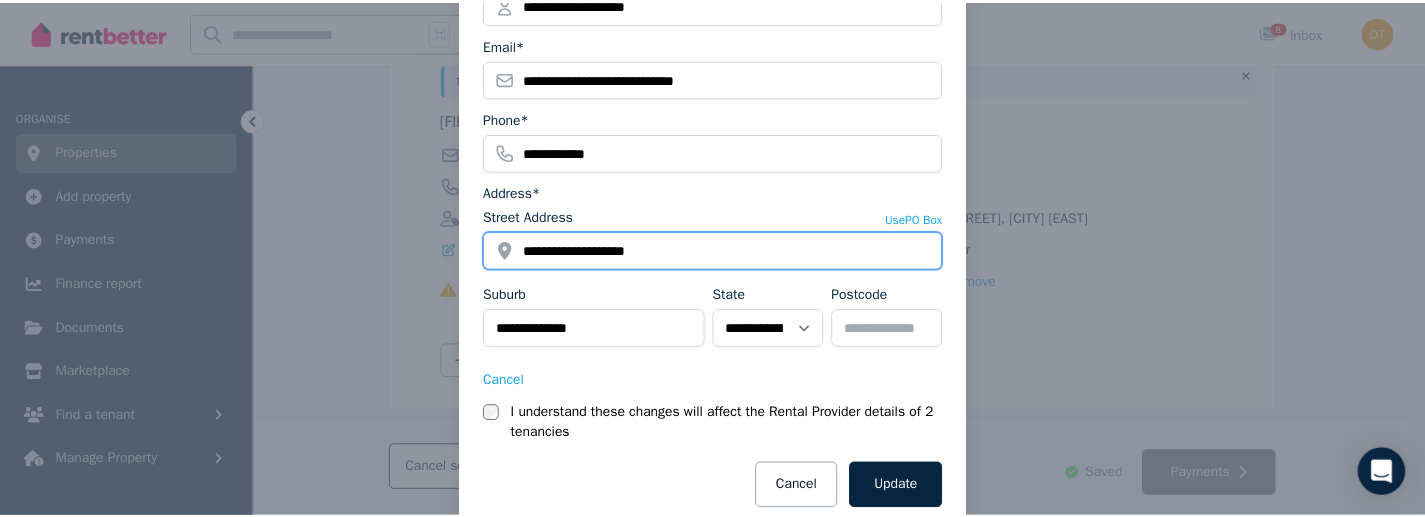 scroll, scrollTop: 267, scrollLeft: 0, axis: vertical 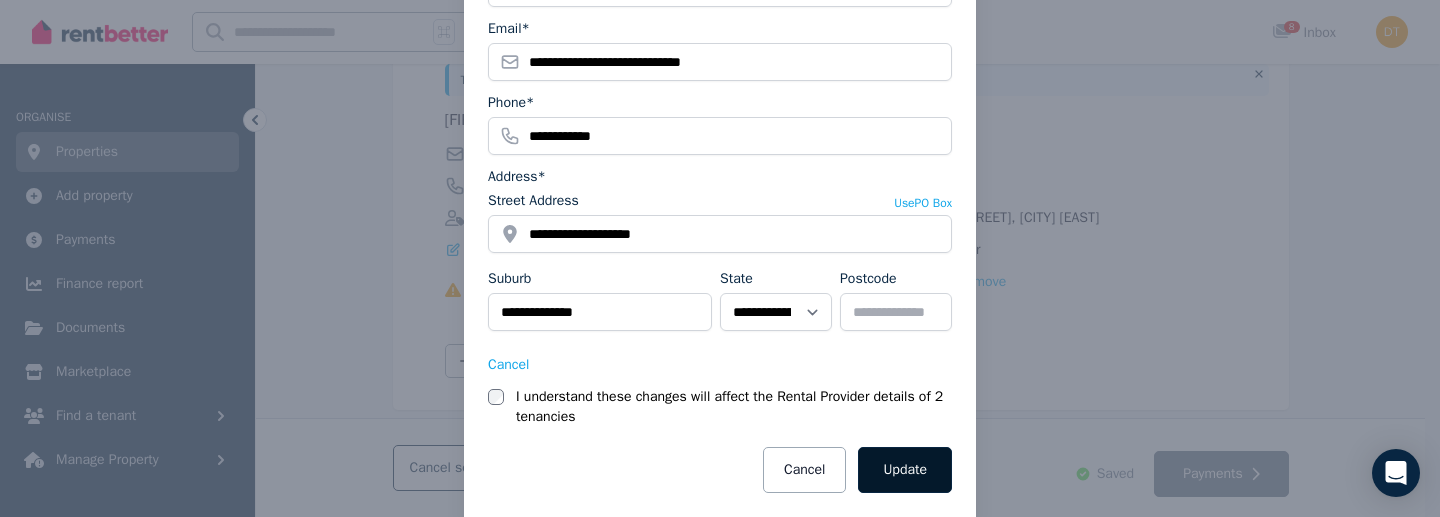 click on "Update" at bounding box center (905, 470) 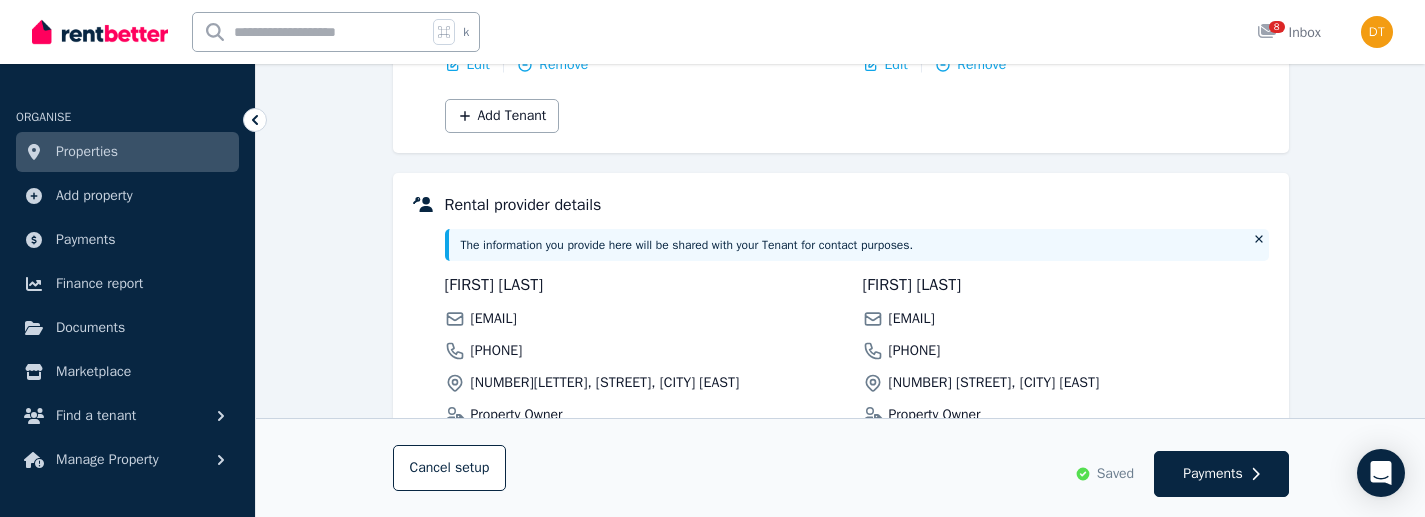 scroll, scrollTop: 252, scrollLeft: 0, axis: vertical 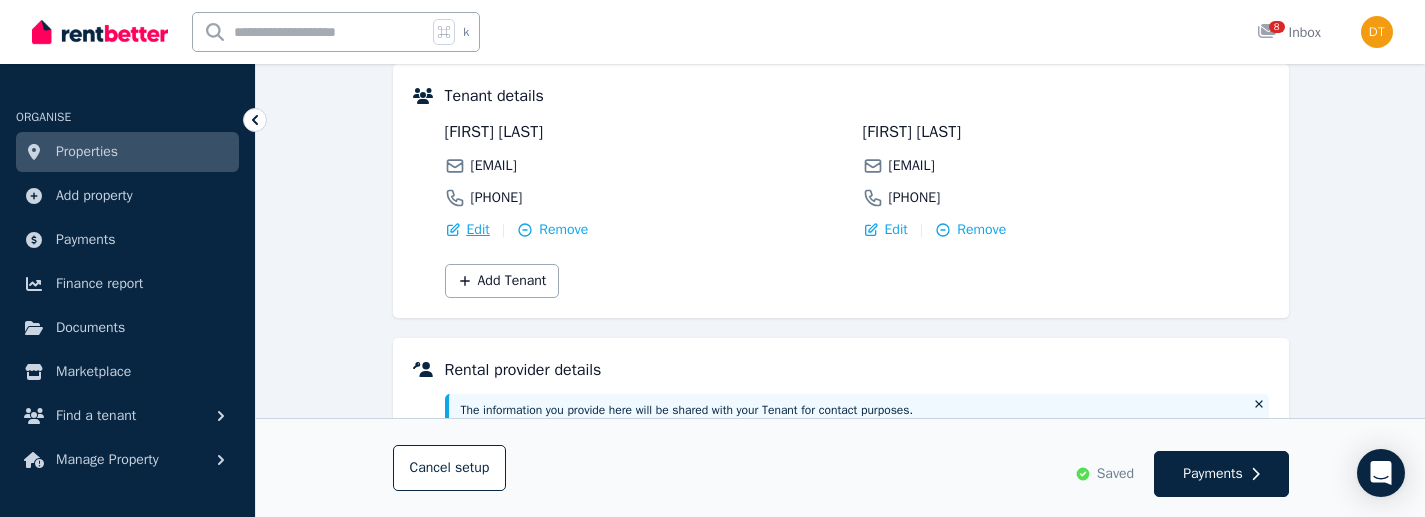 click on "Edit" at bounding box center [478, 230] 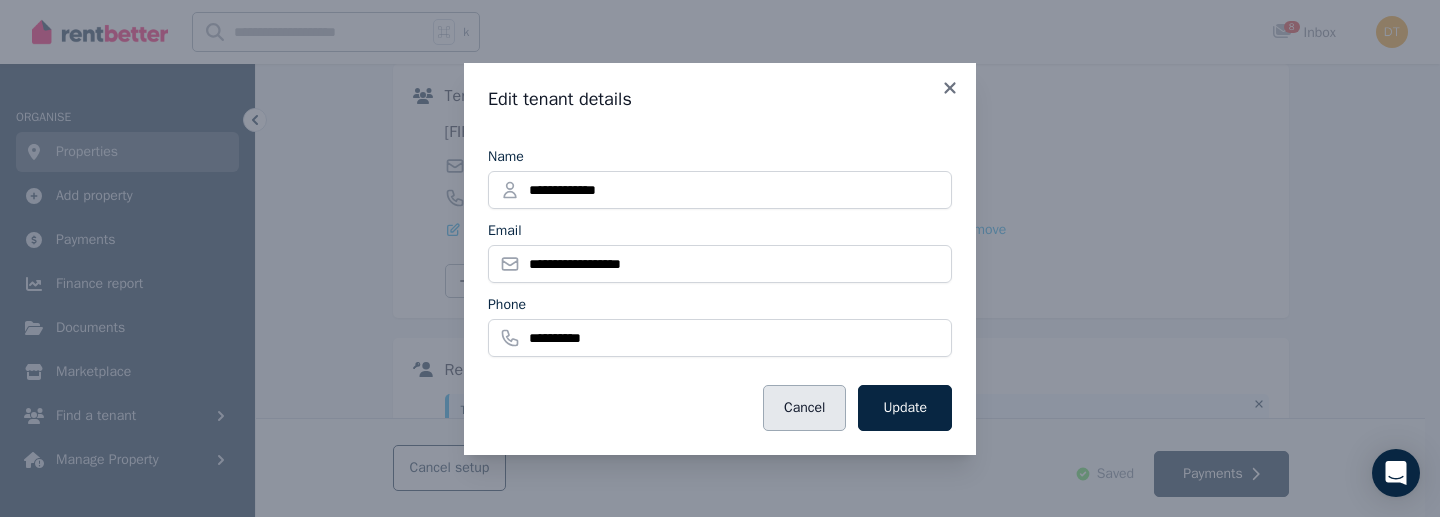 click on "Cancel" at bounding box center [804, 408] 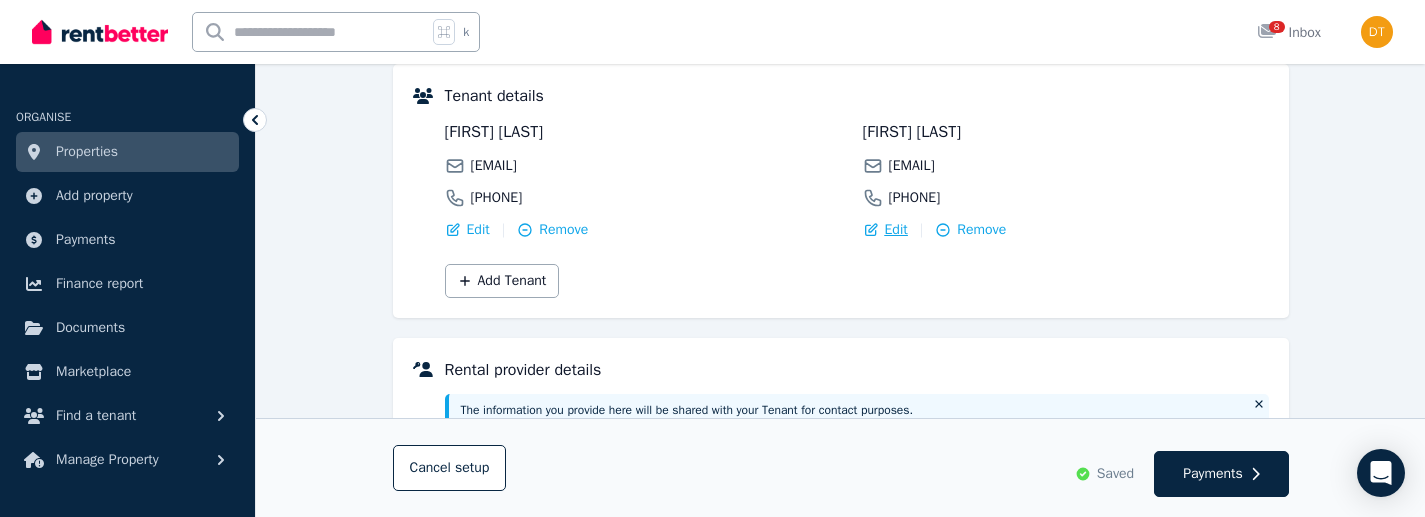click on "Edit" at bounding box center (896, 230) 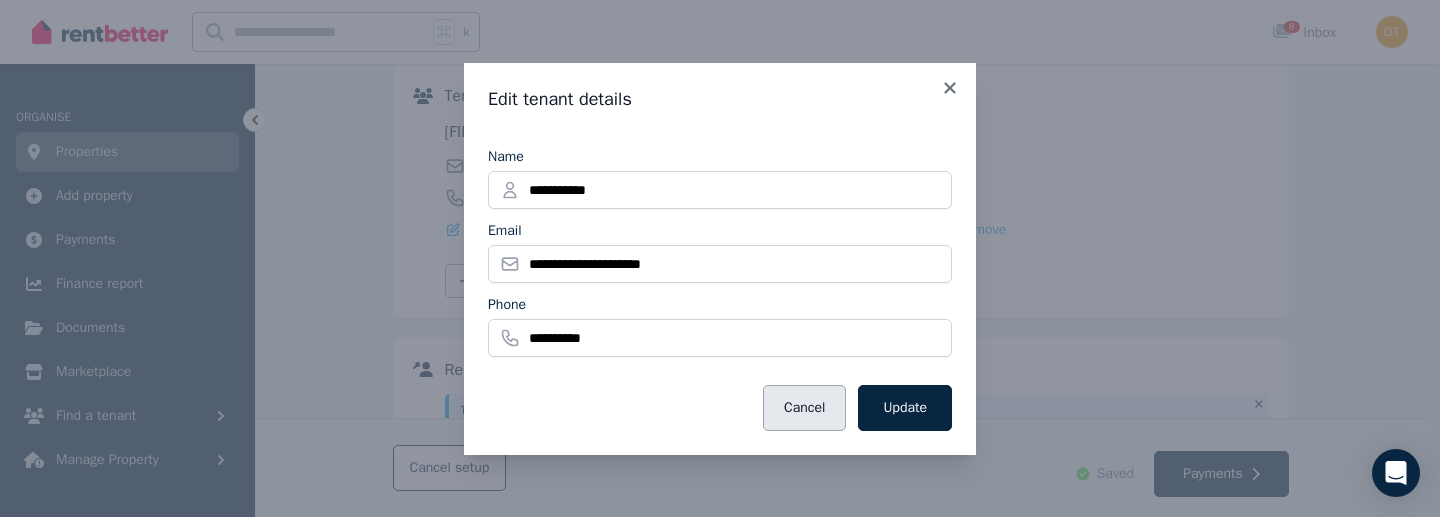 click on "Cancel" at bounding box center [804, 408] 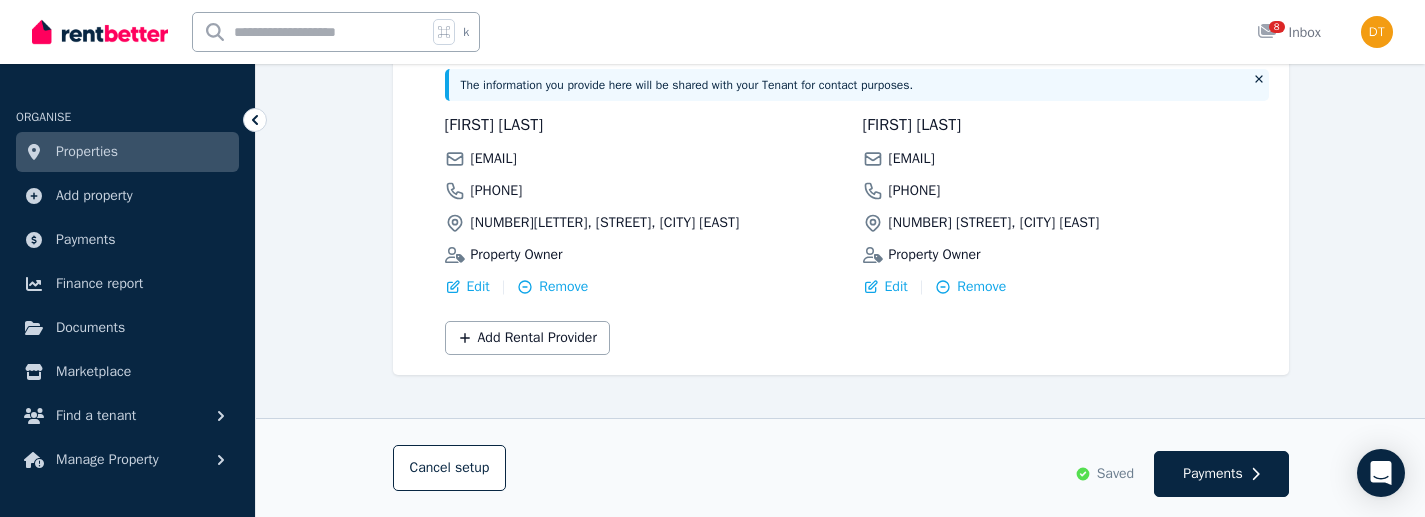 scroll, scrollTop: 590, scrollLeft: 0, axis: vertical 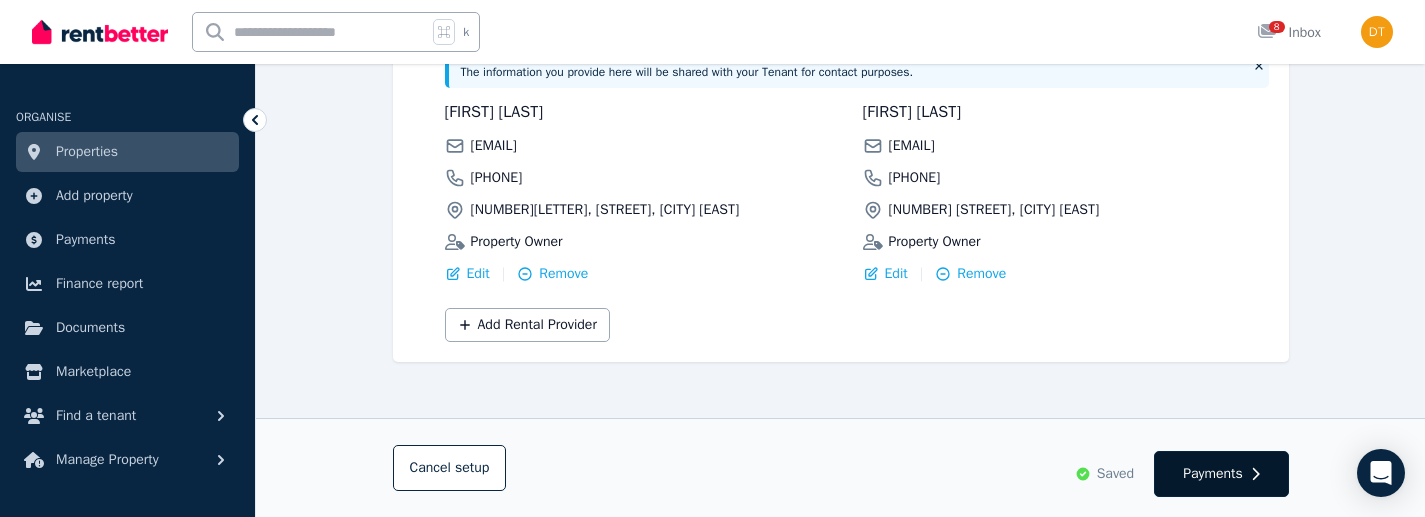 click on "Payments" at bounding box center [1213, 474] 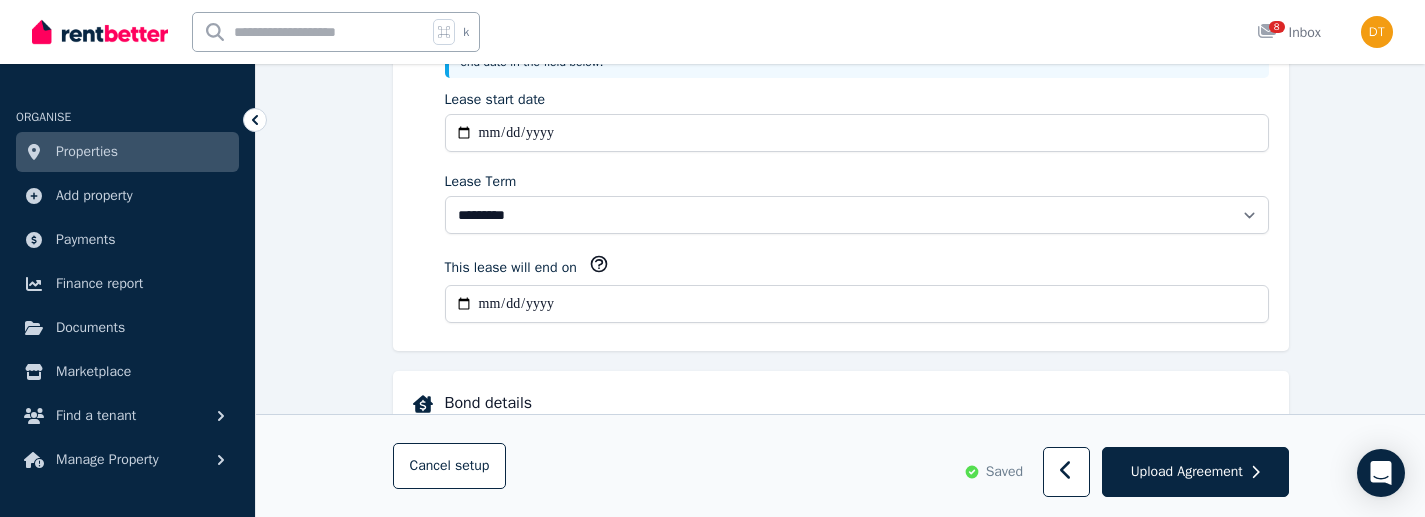 scroll, scrollTop: 0, scrollLeft: 0, axis: both 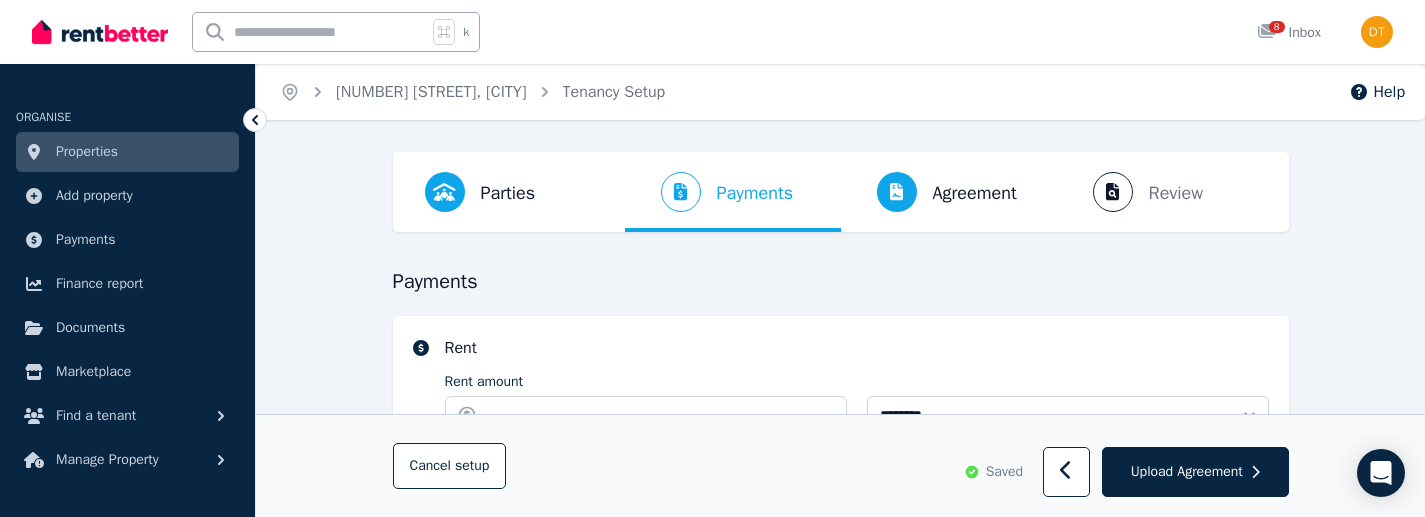 select on "**********" 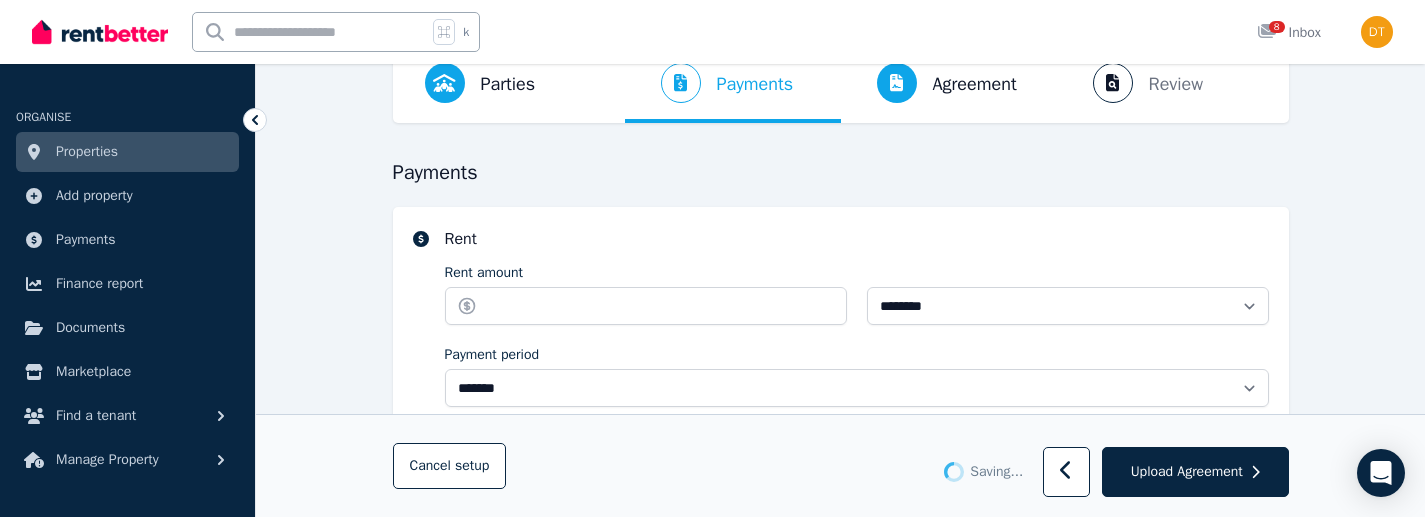 scroll, scrollTop: 125, scrollLeft: 0, axis: vertical 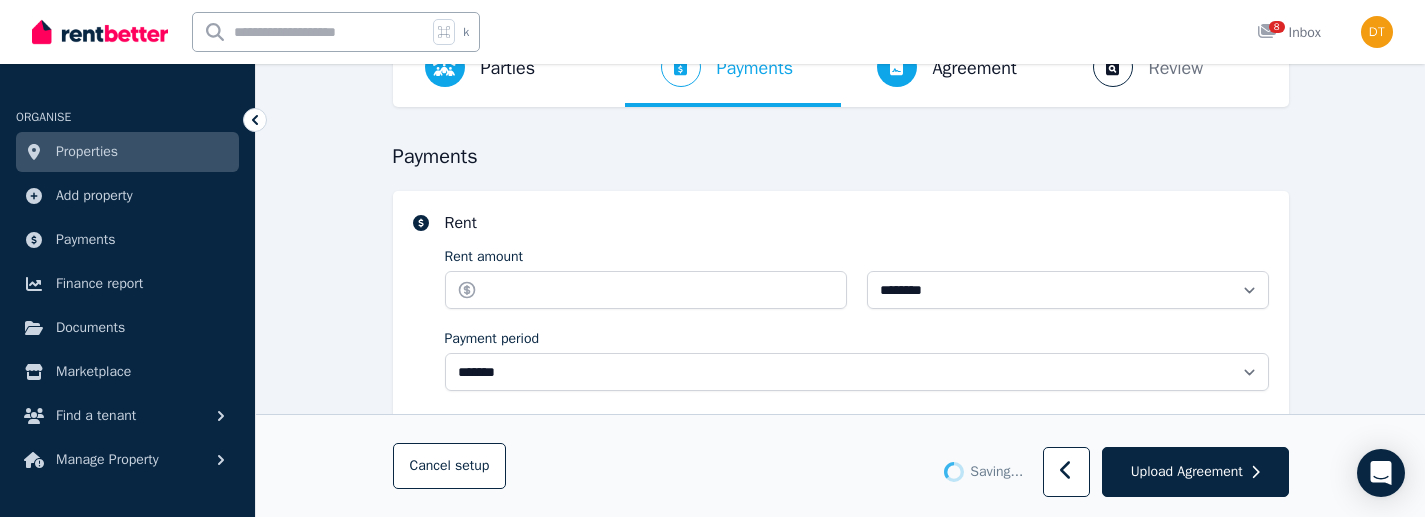 select on "**********" 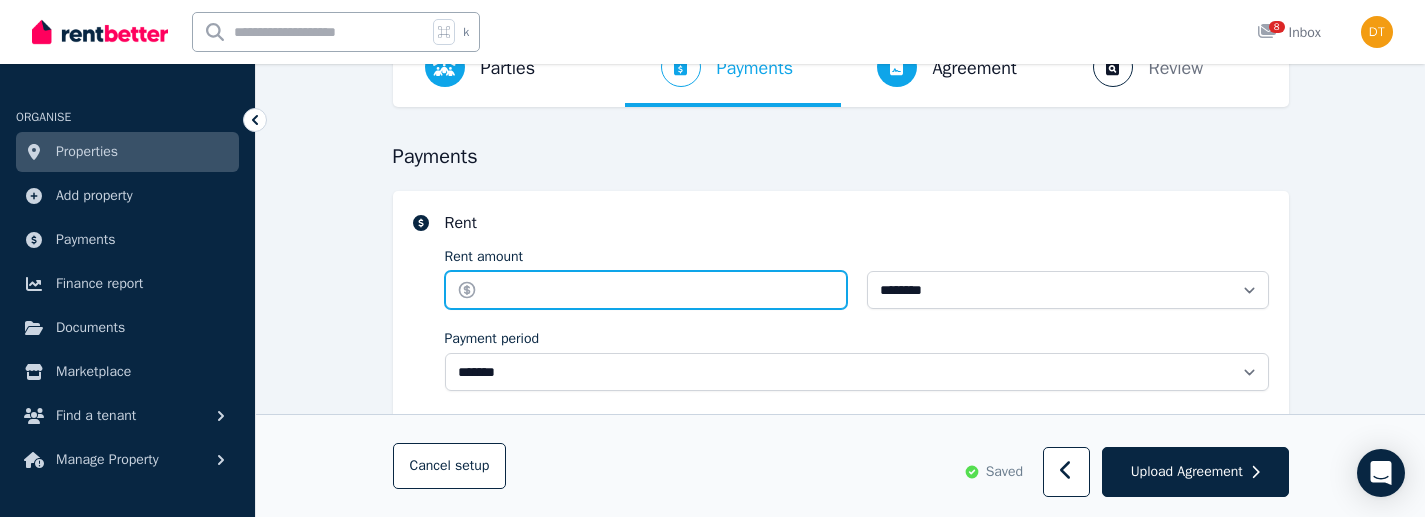click on "Rent amount" at bounding box center (646, 290) 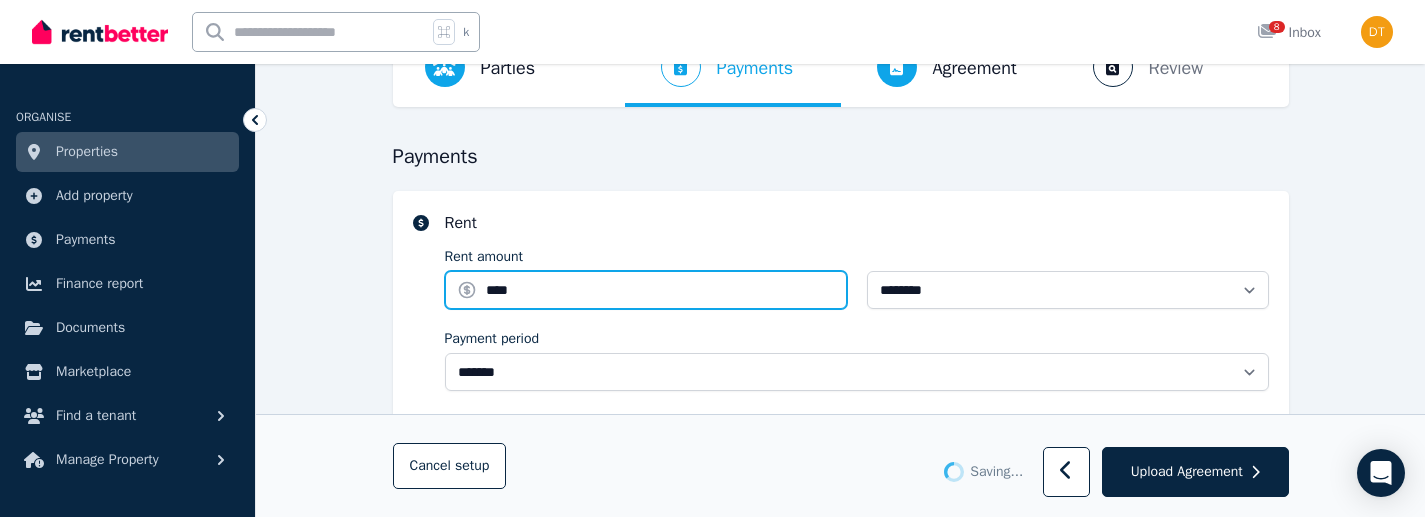 type on "****" 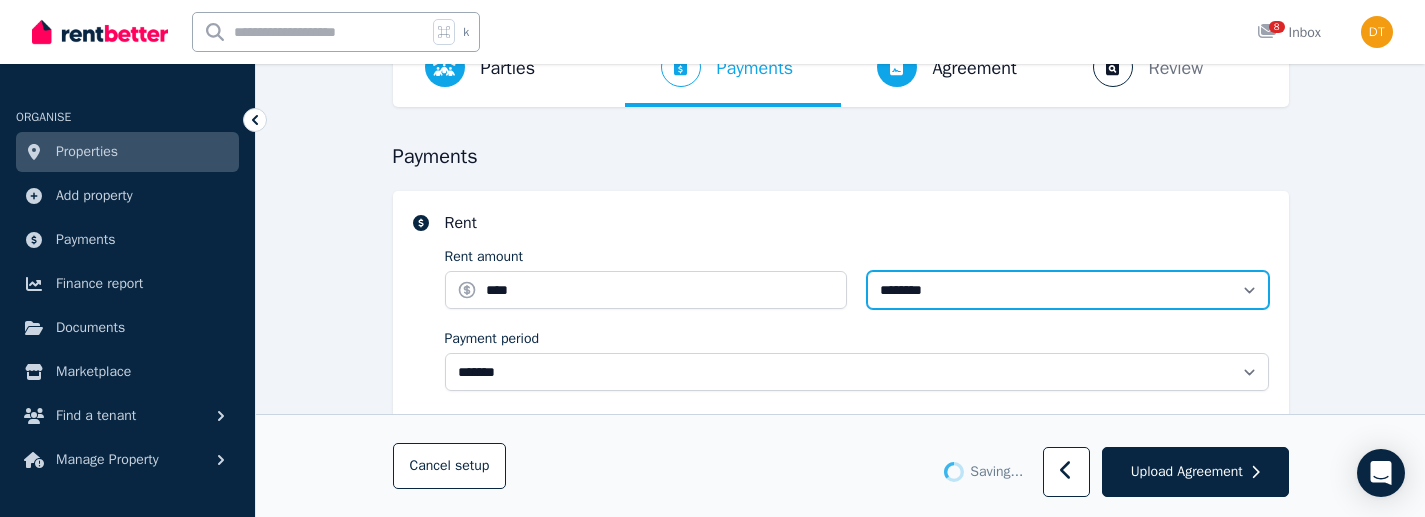 click on "**********" at bounding box center (1068, 290) 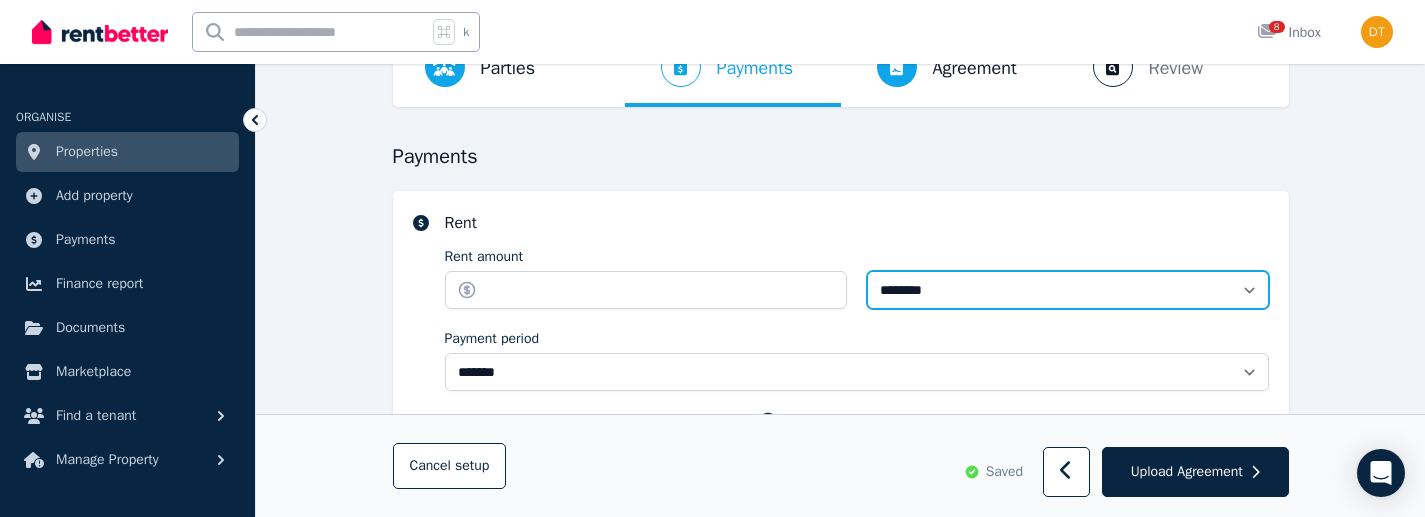 type on "*******" 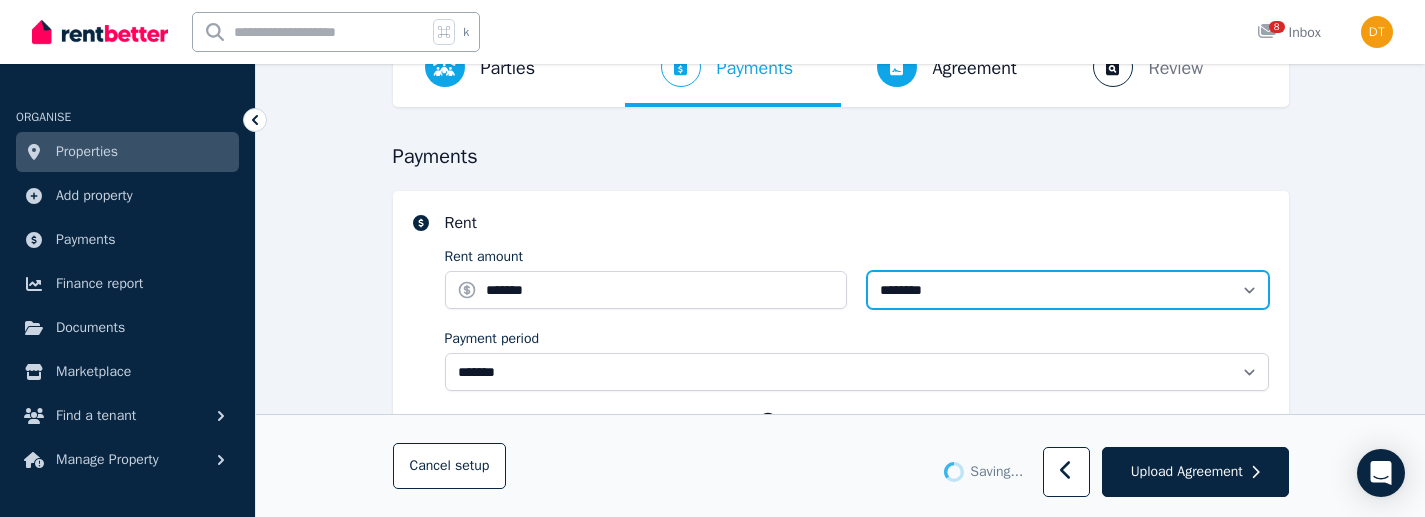 select on "*******" 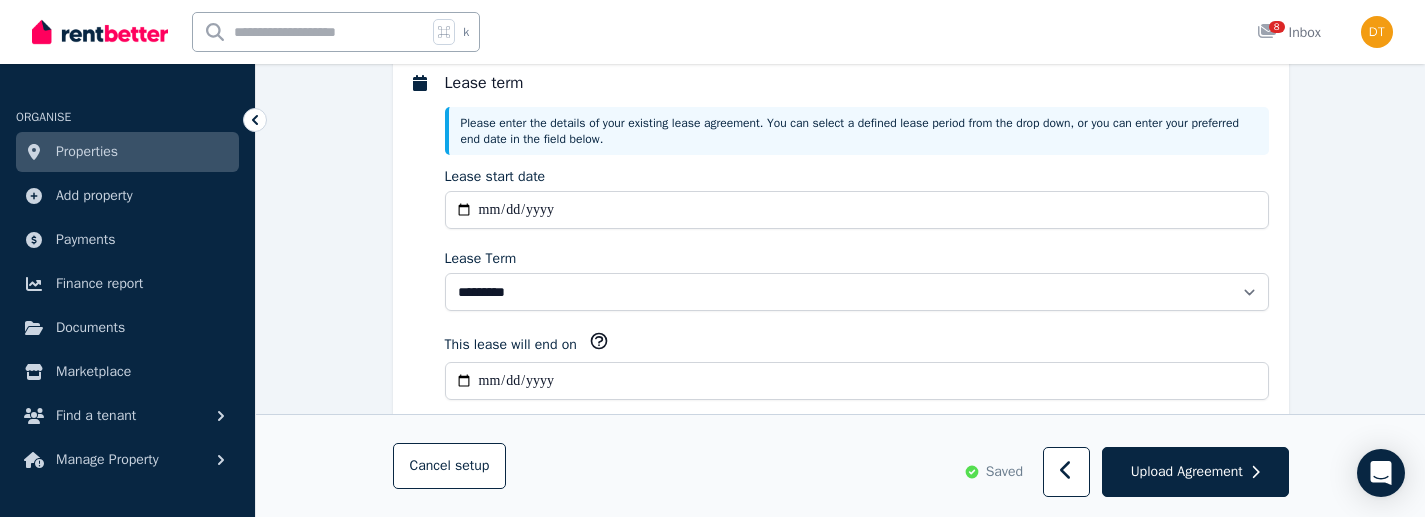 scroll, scrollTop: 553, scrollLeft: 0, axis: vertical 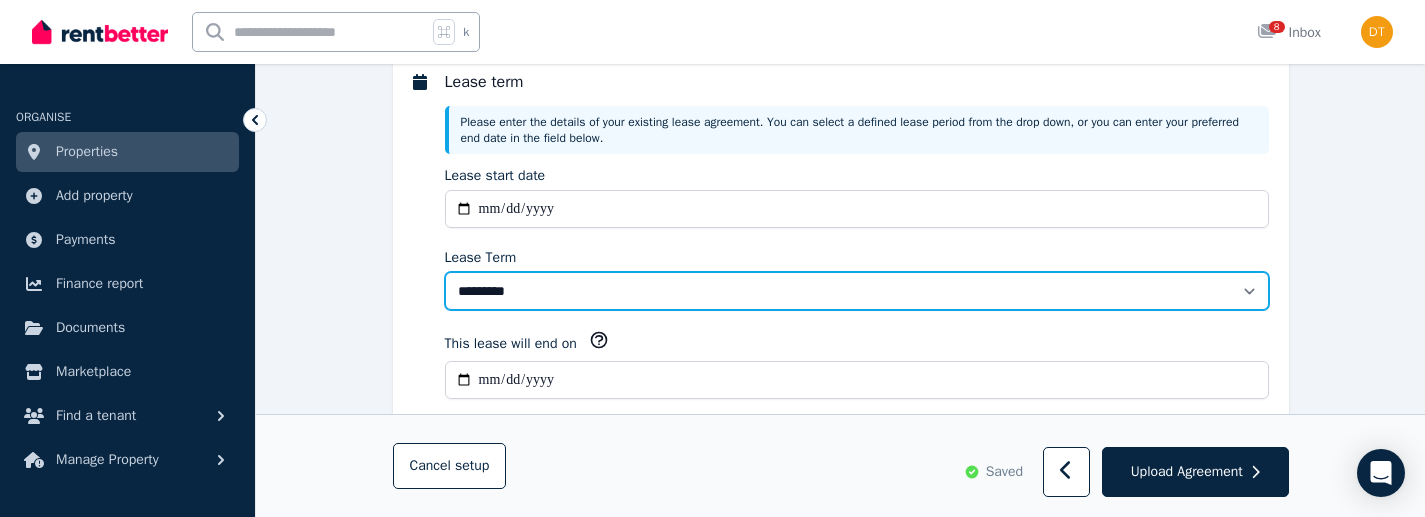 click on "******** ******** ********* ******* ******* ******* ******* ***** ********" at bounding box center (857, 291) 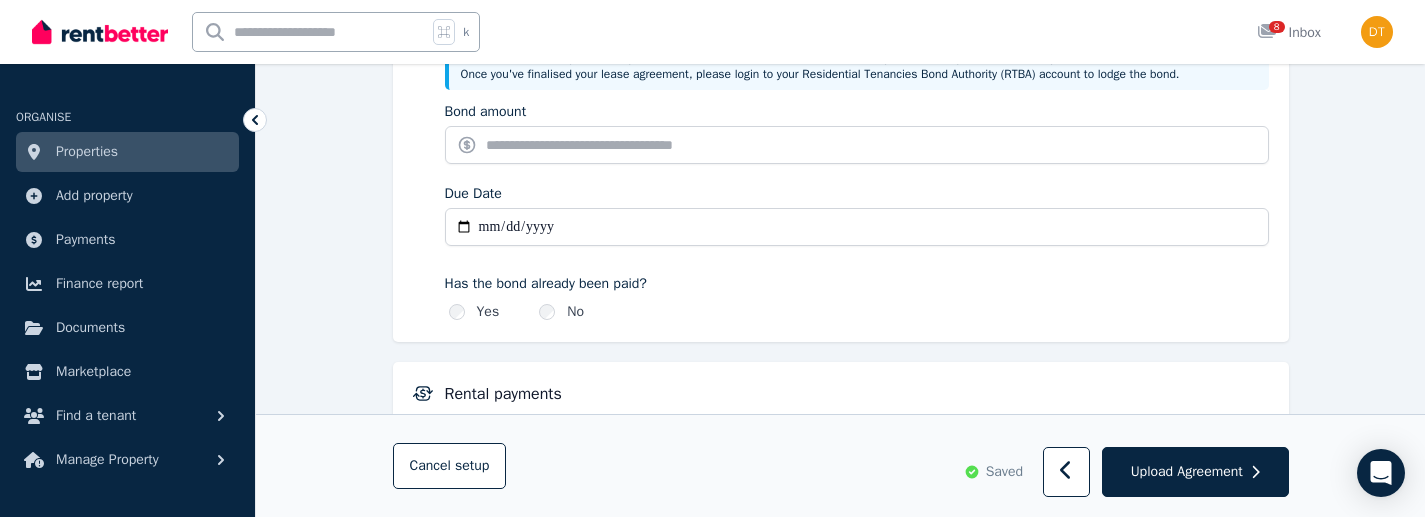 scroll, scrollTop: 1047, scrollLeft: 0, axis: vertical 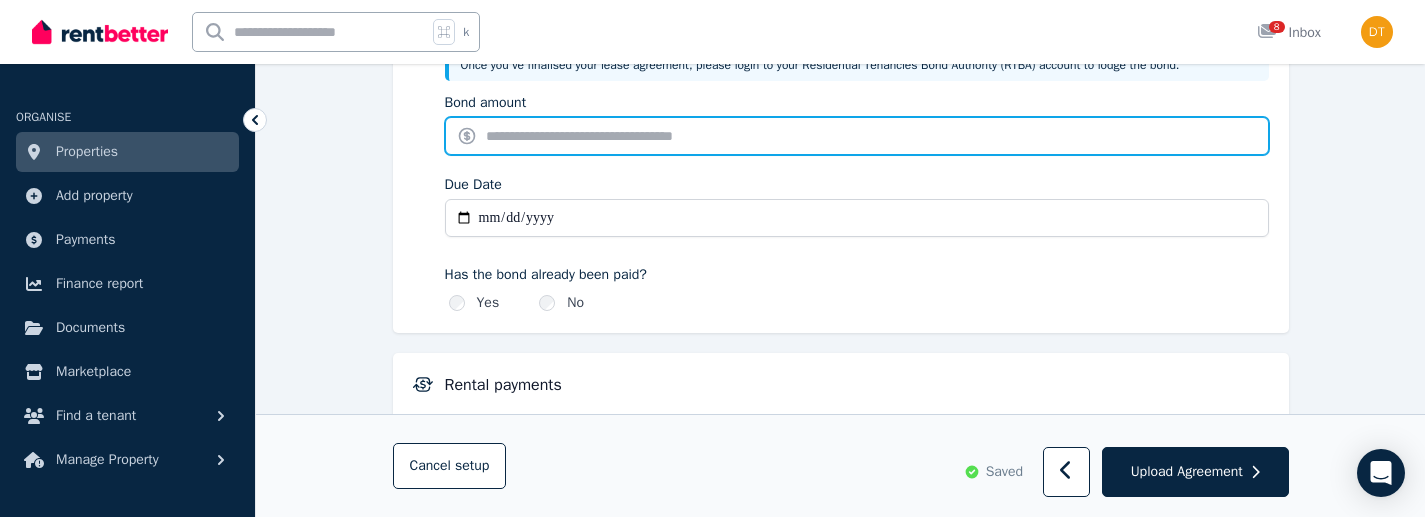 click on "Bond amount" at bounding box center [857, 136] 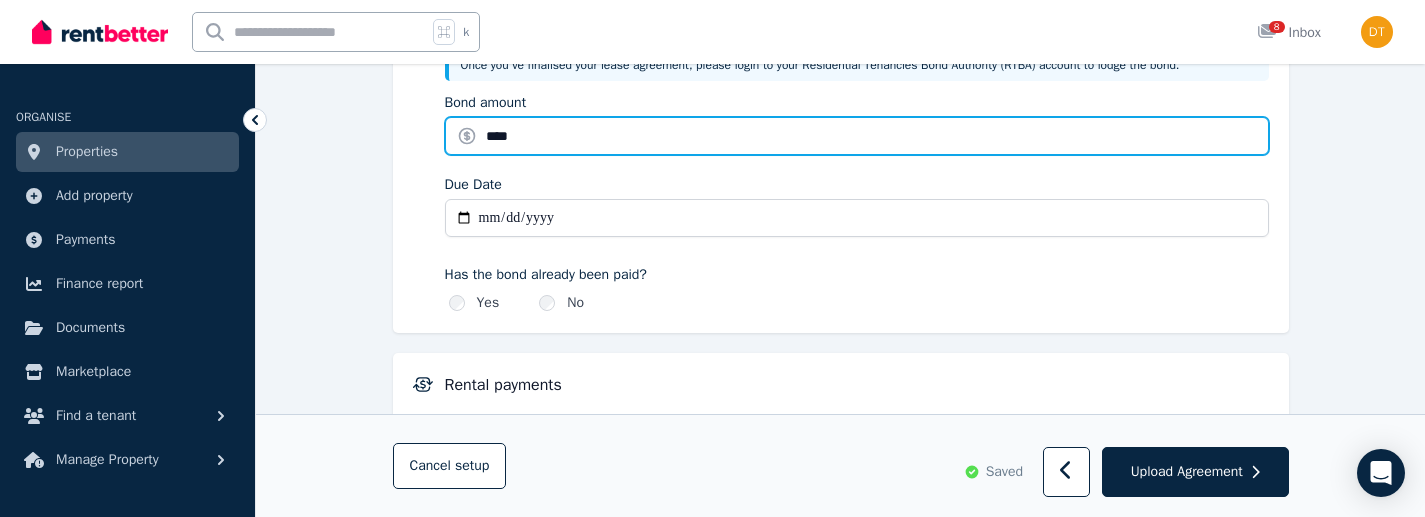 type on "****" 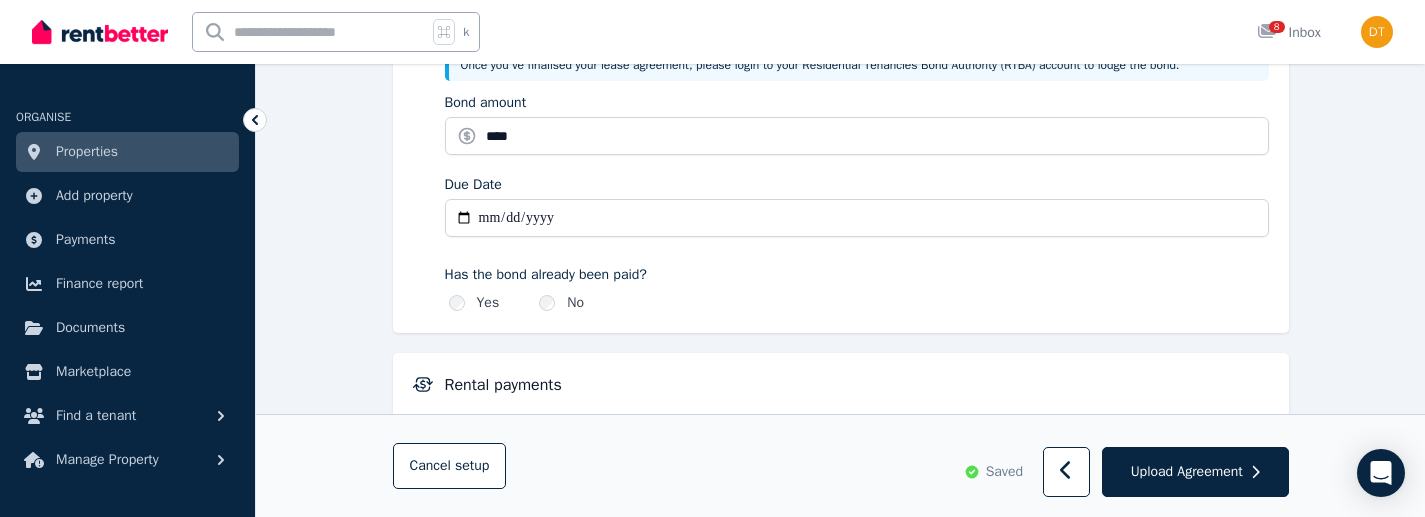 click on "Due Date" at bounding box center (857, 218) 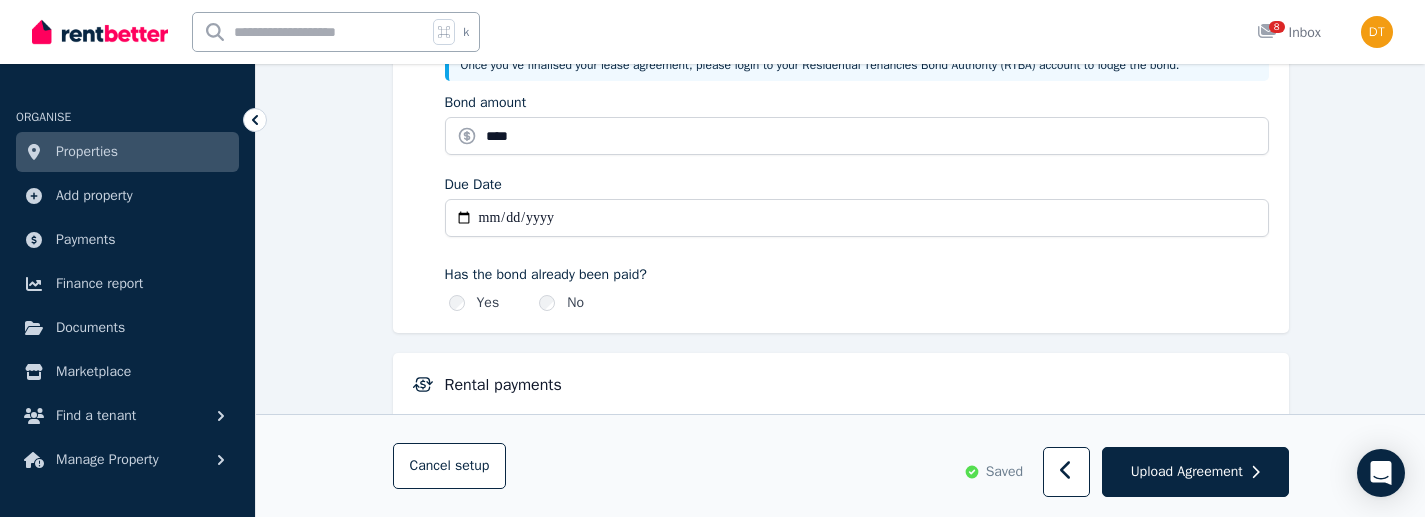 click on "Due Date" at bounding box center (857, 218) 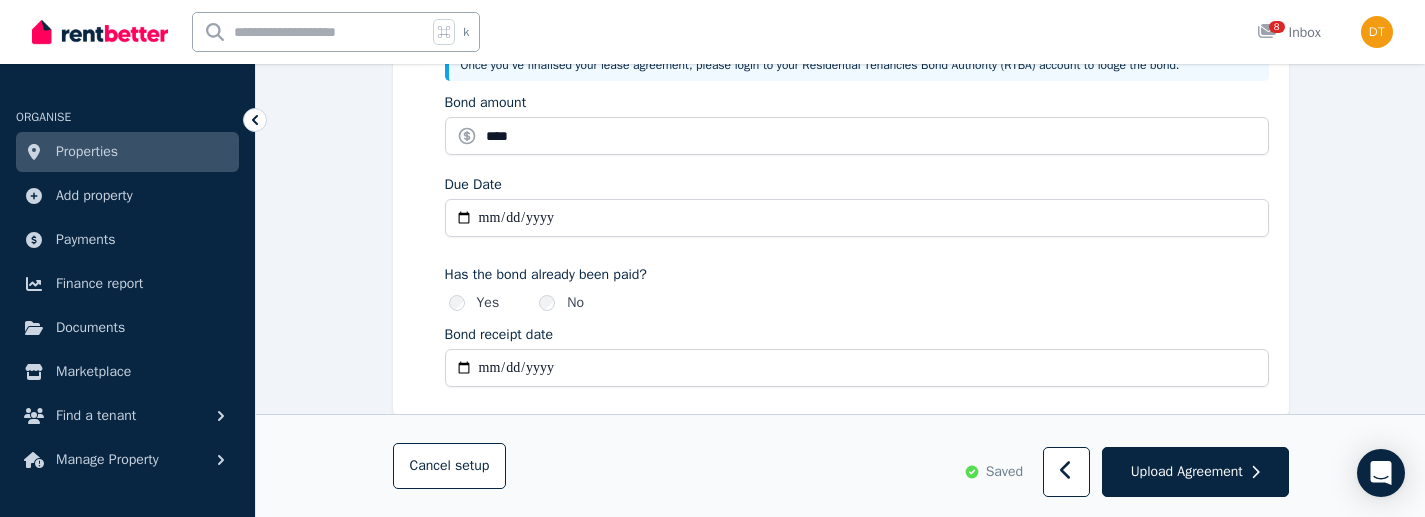 click on "Due Date" at bounding box center (857, 218) 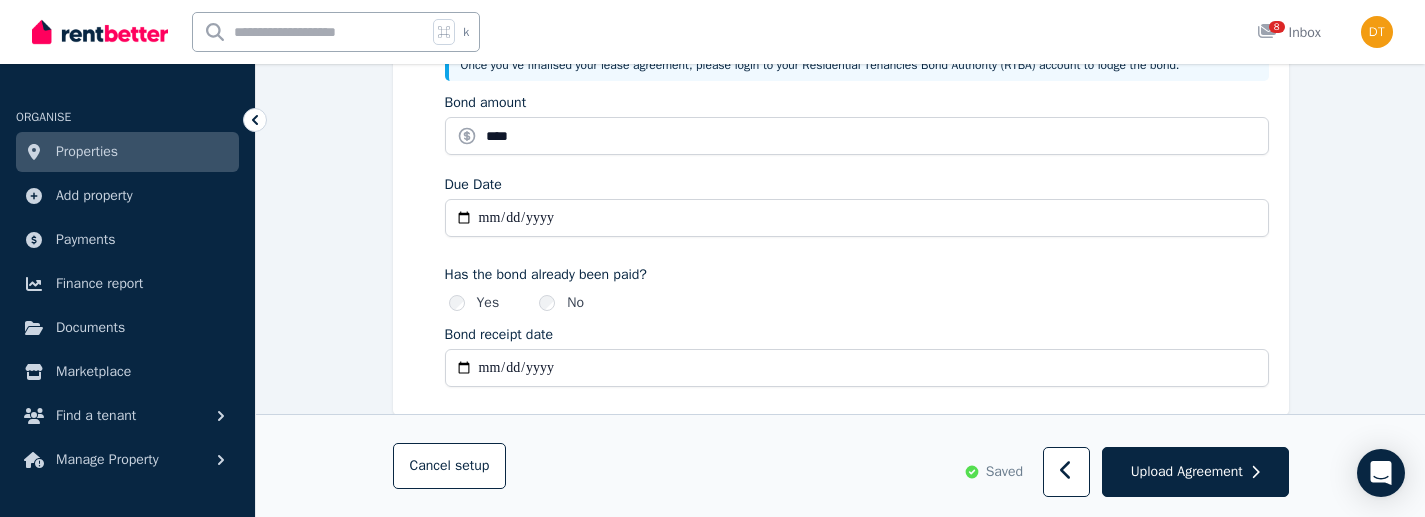 click on "Due Date" at bounding box center (857, 218) 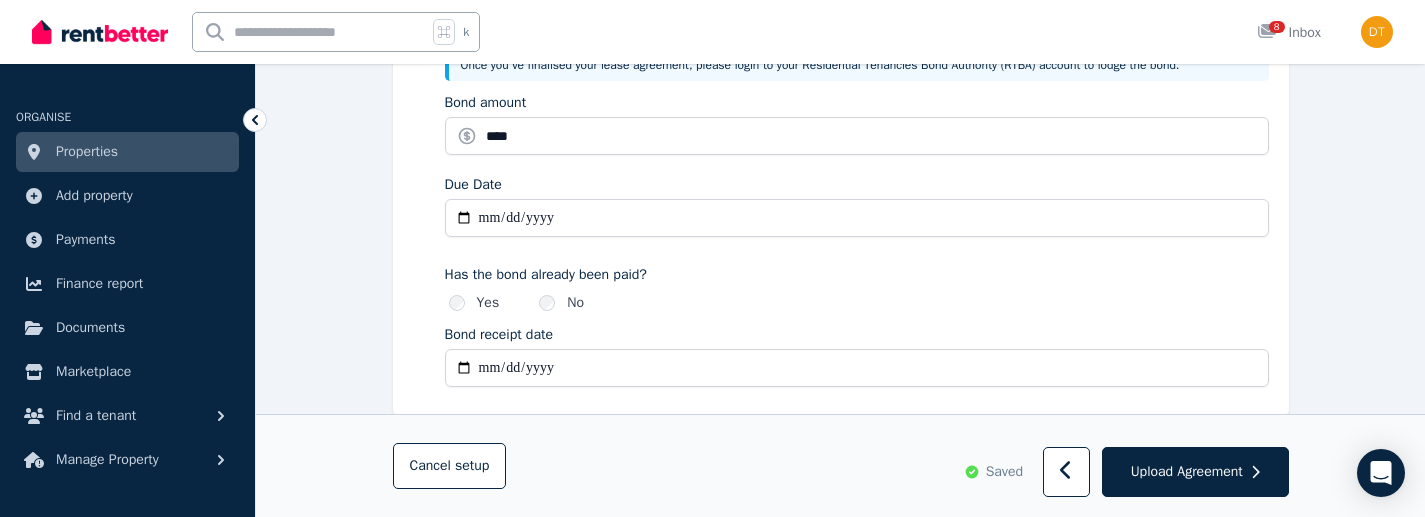 type on "**********" 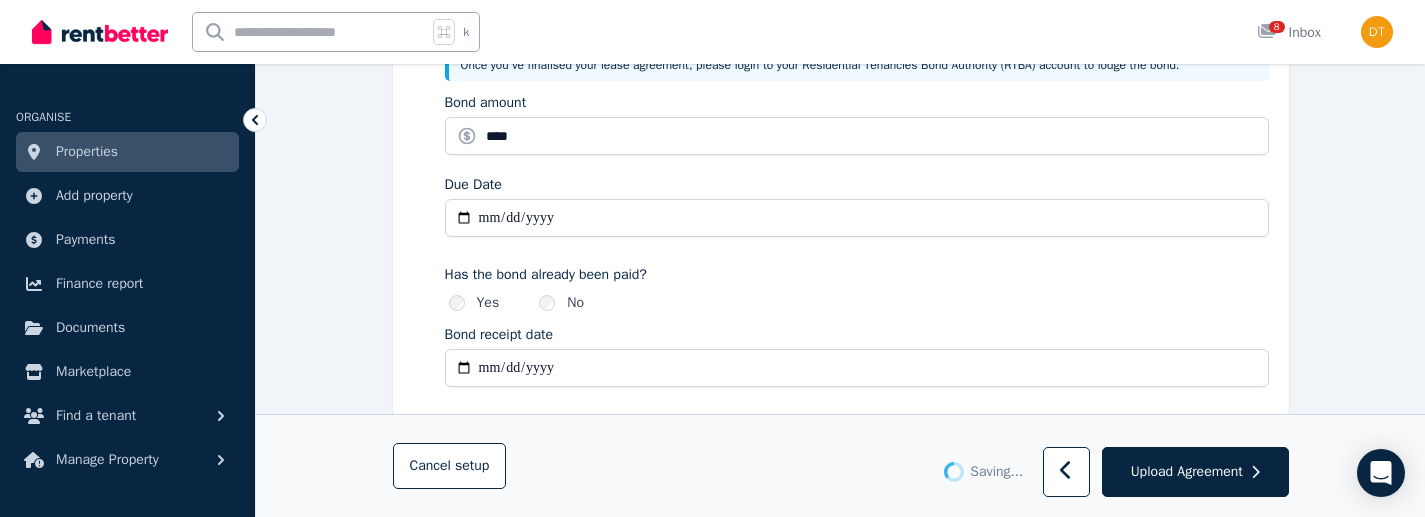 click on "**********" at bounding box center (857, 368) 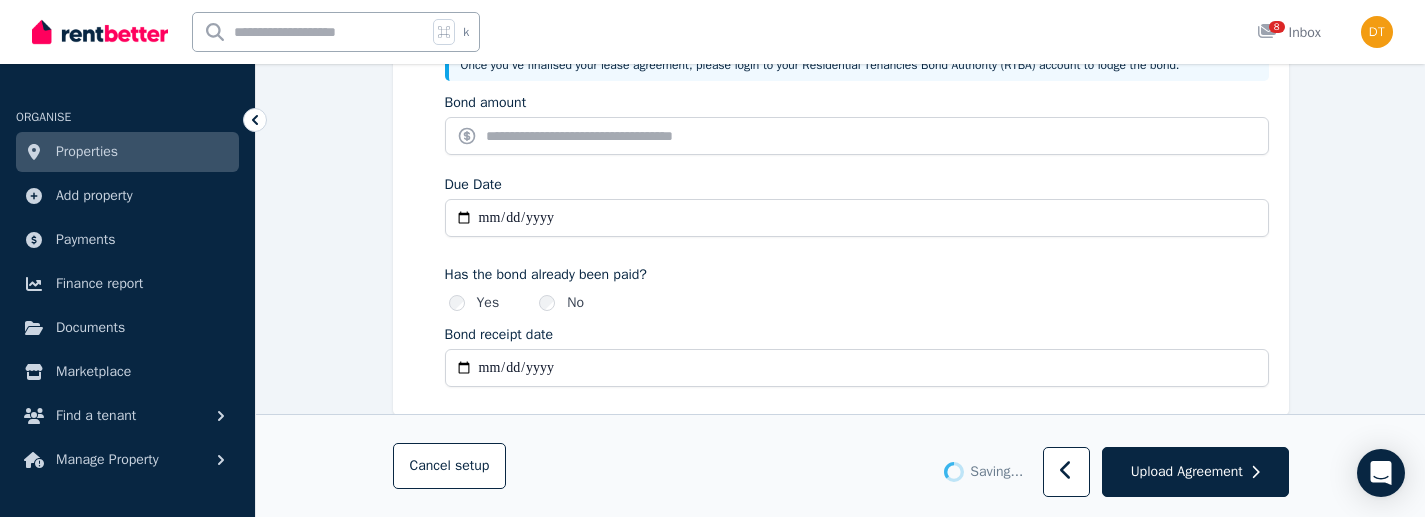 type on "*******" 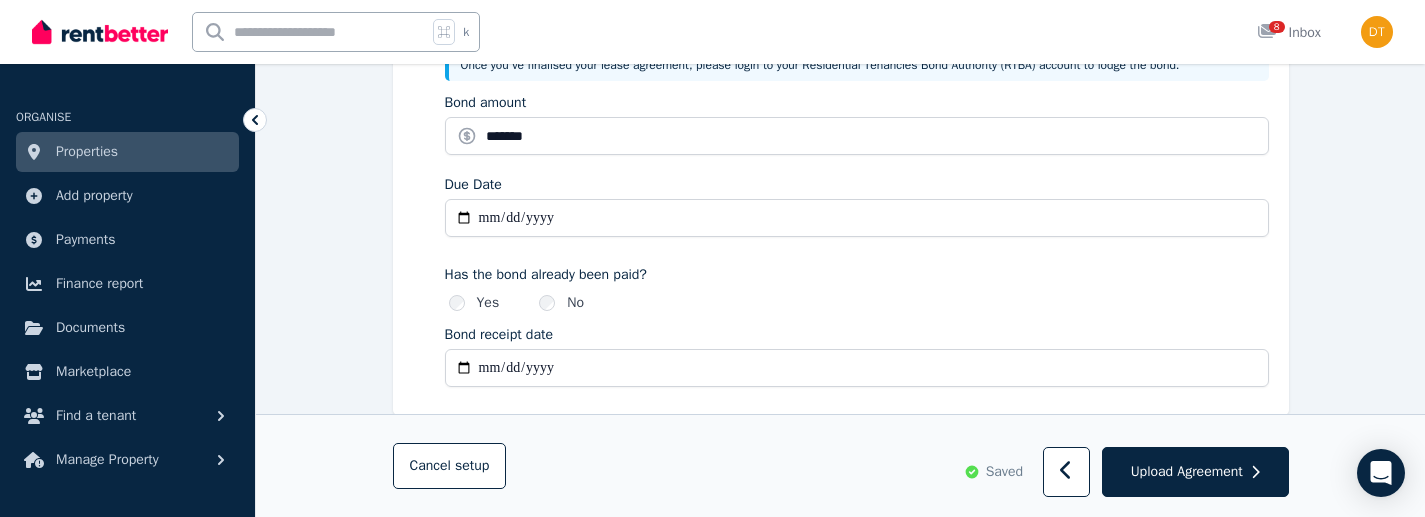 type on "**********" 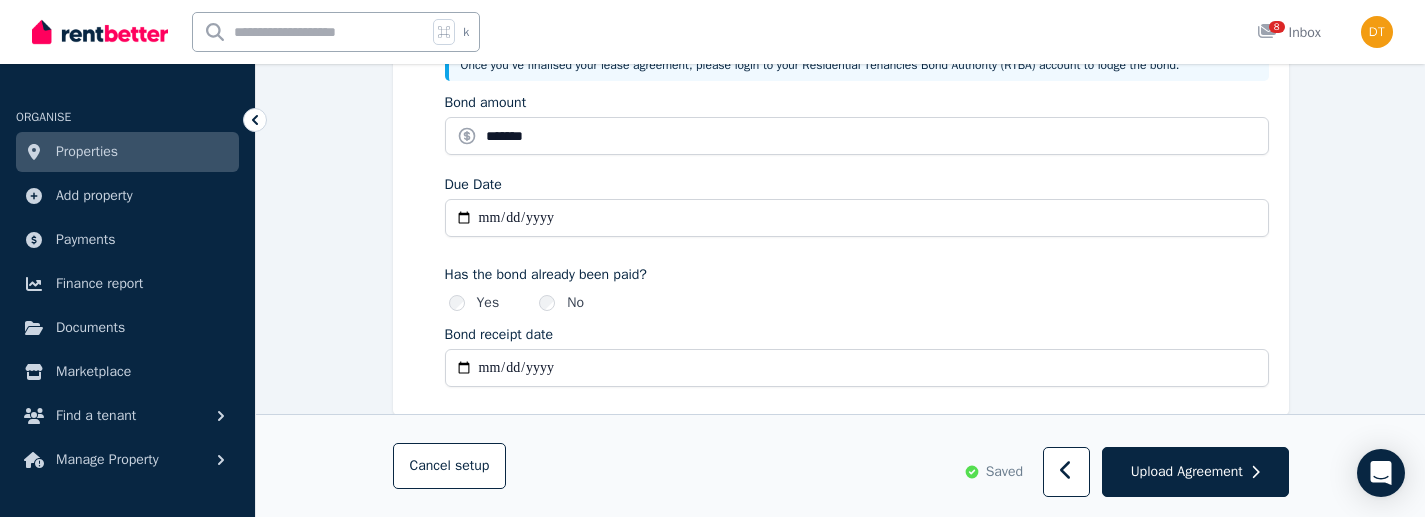 click on "**********" at bounding box center (857, 184) 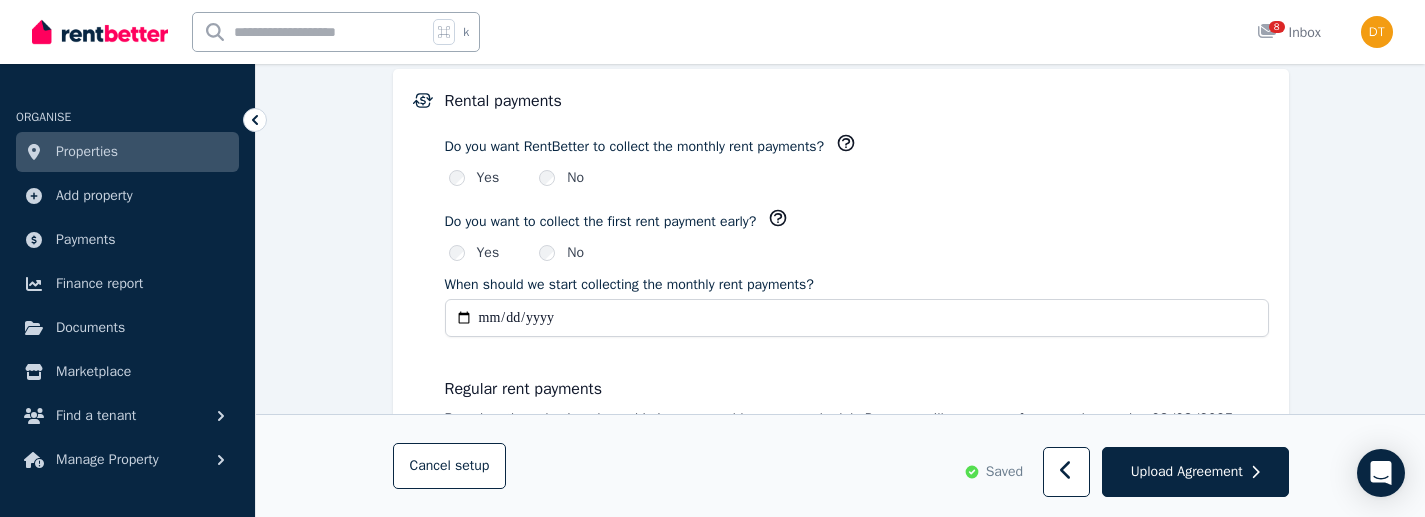 scroll, scrollTop: 1447, scrollLeft: 0, axis: vertical 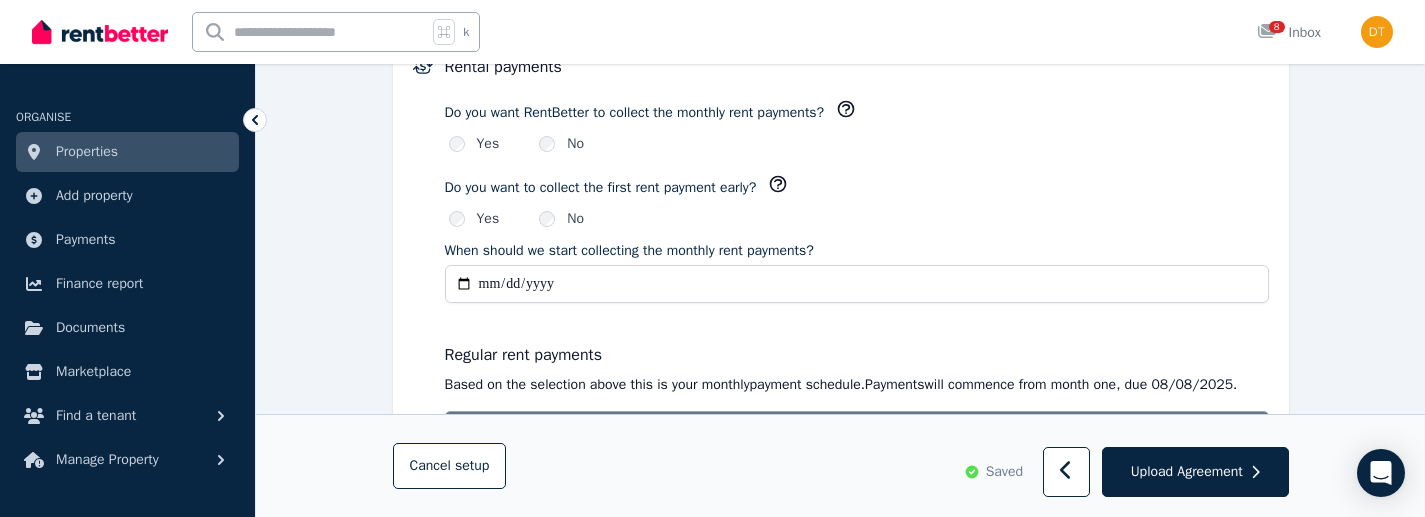 click on "**********" at bounding box center [857, 284] 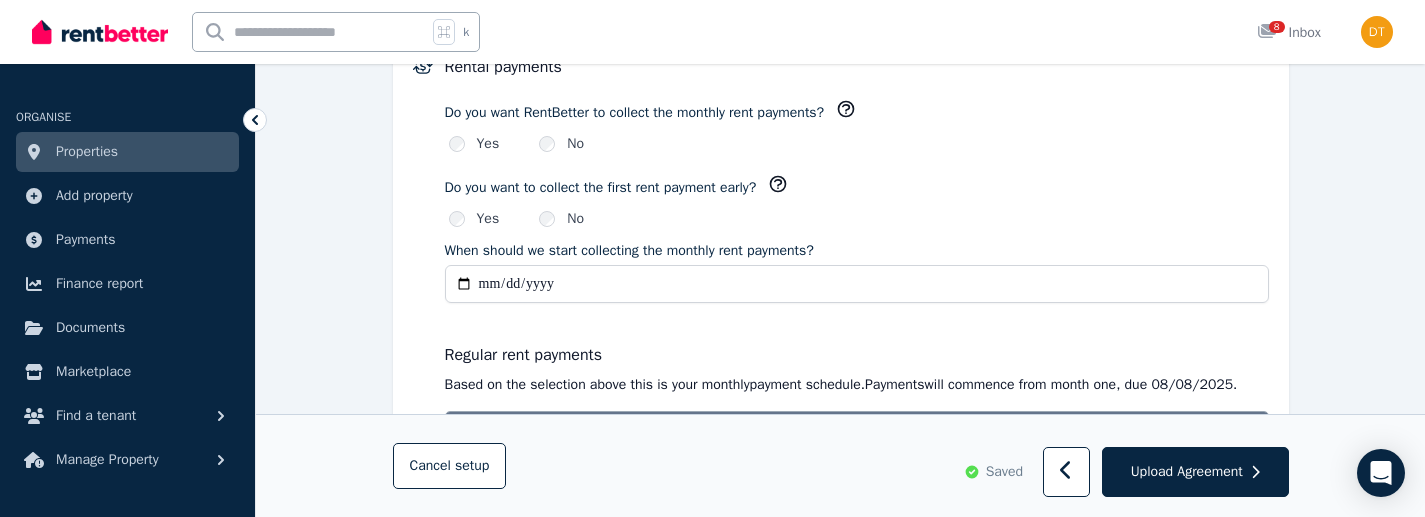 type on "**********" 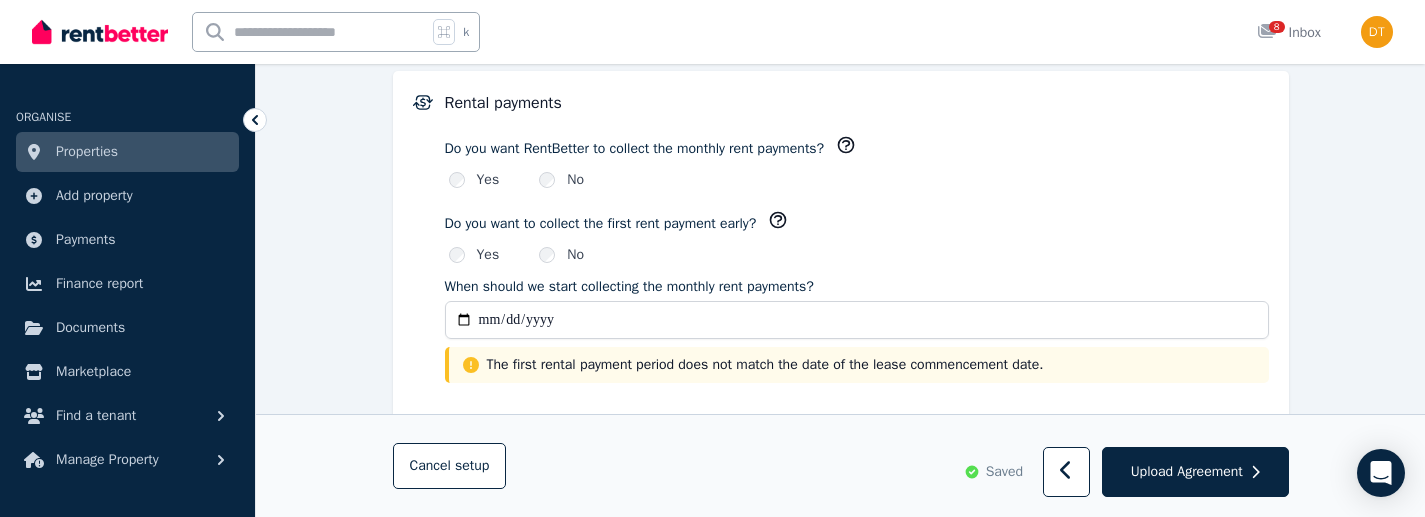 scroll, scrollTop: 1483, scrollLeft: 0, axis: vertical 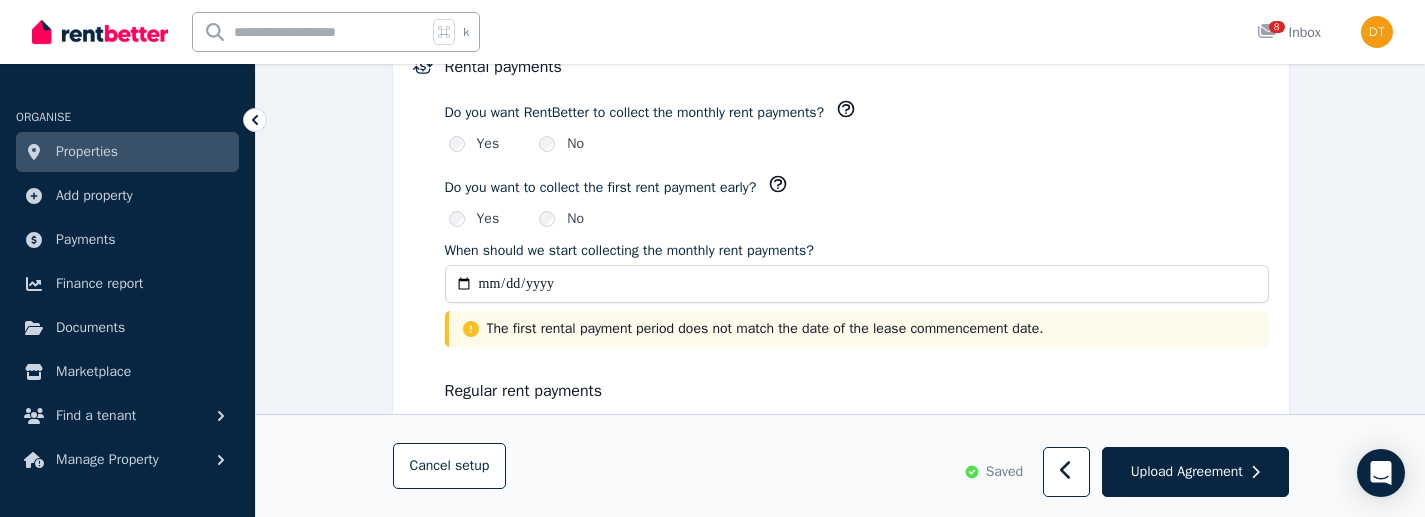 click on "Yes No" at bounding box center [857, 219] 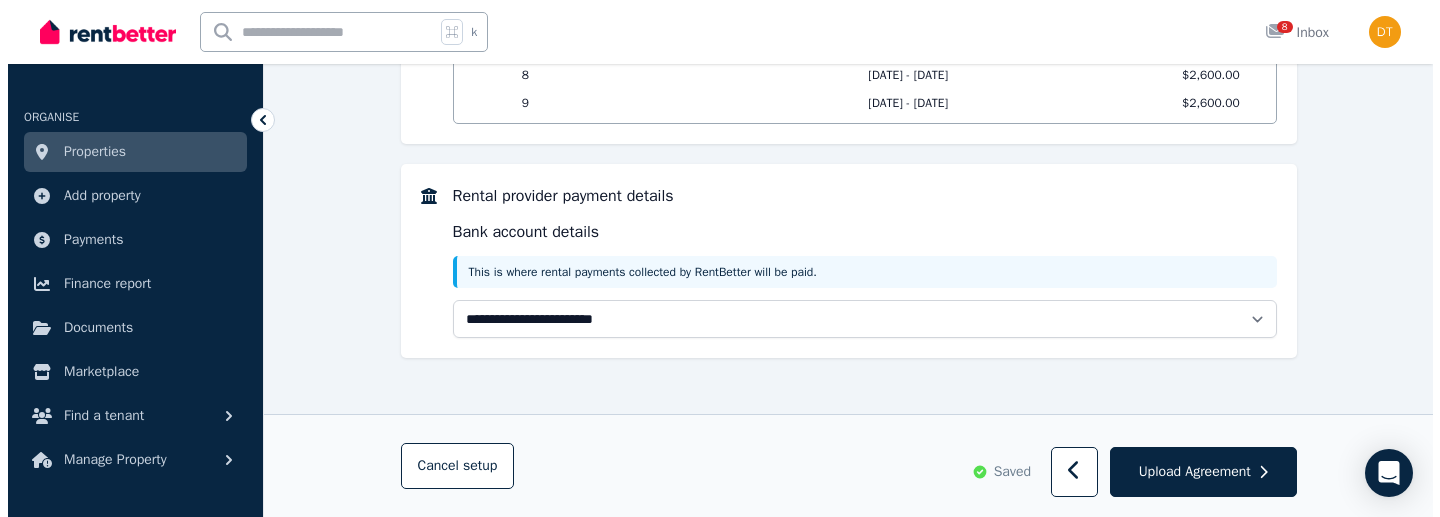 scroll, scrollTop: 2004, scrollLeft: 0, axis: vertical 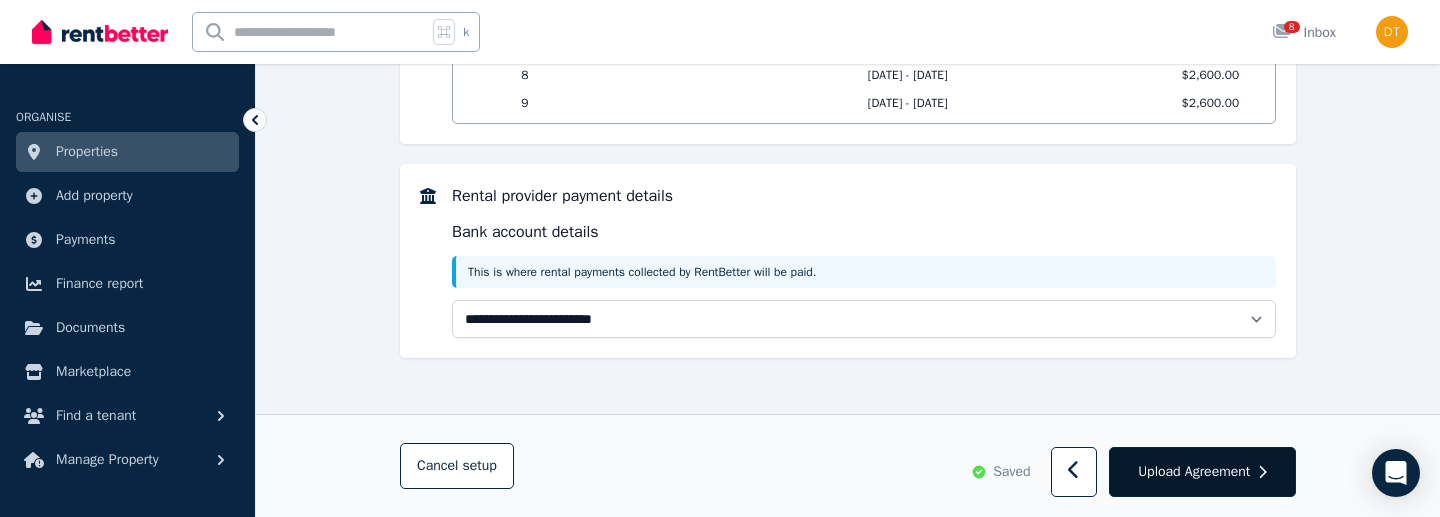 click on "Upload Agreement" at bounding box center (1194, 472) 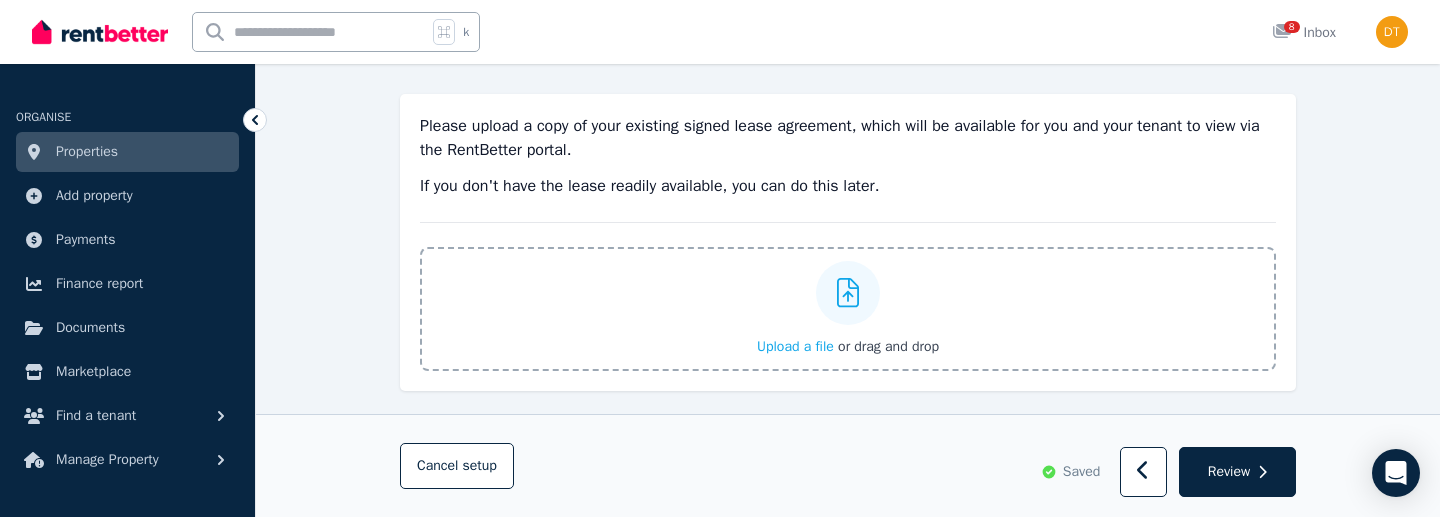 scroll, scrollTop: 271, scrollLeft: 0, axis: vertical 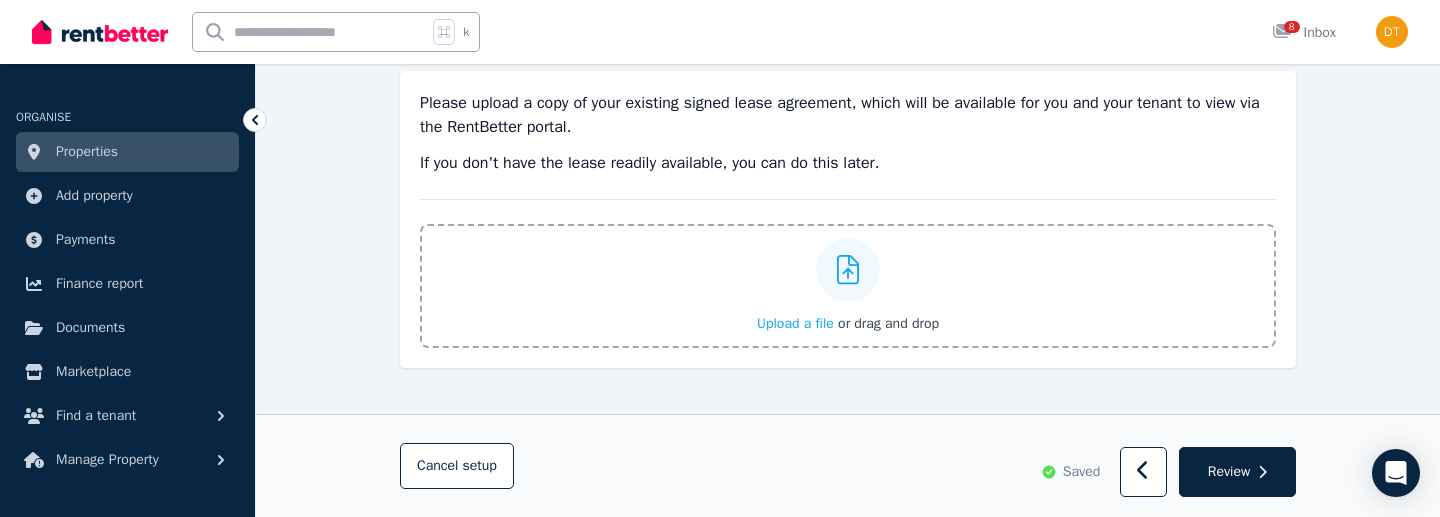 click 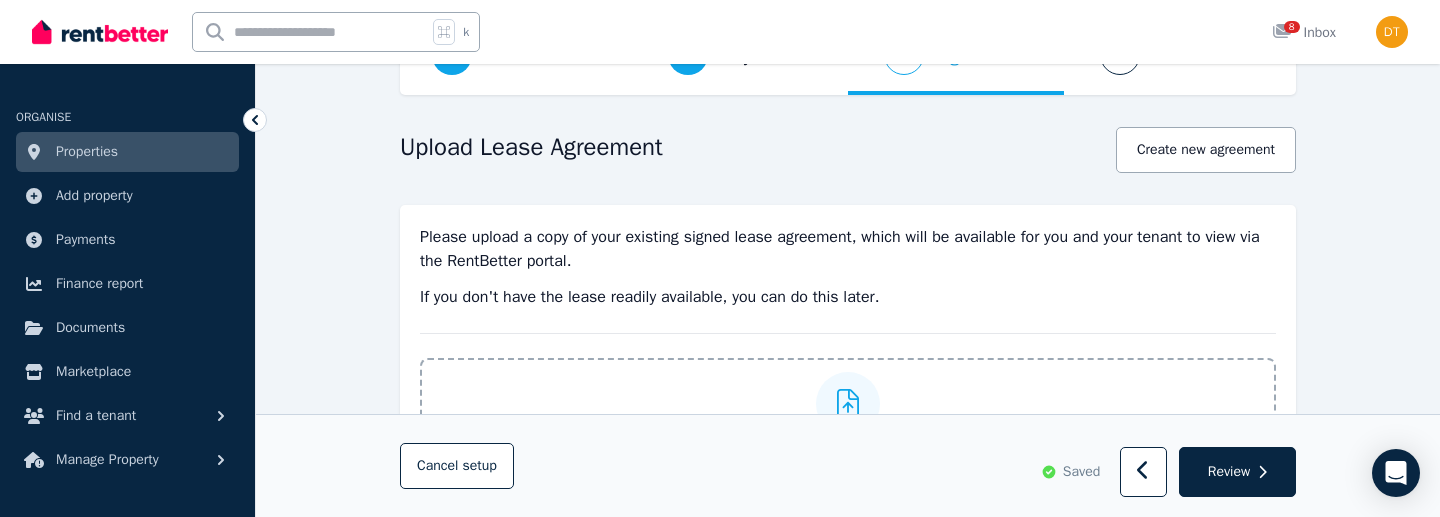 scroll, scrollTop: 449, scrollLeft: 0, axis: vertical 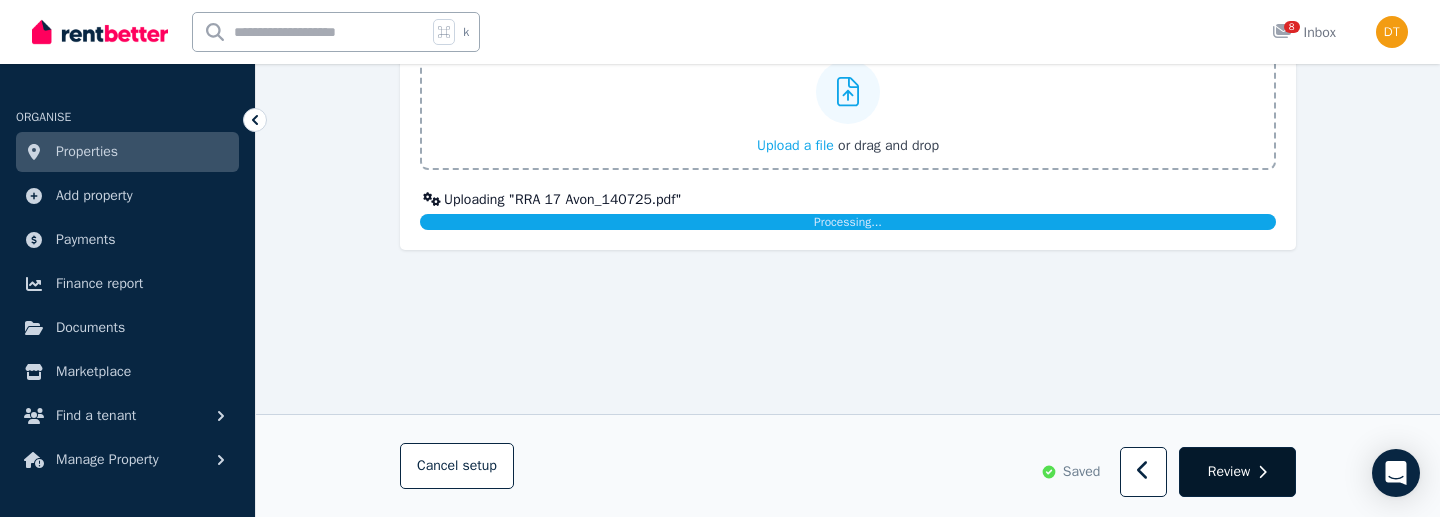 click on "Review" at bounding box center (1229, 472) 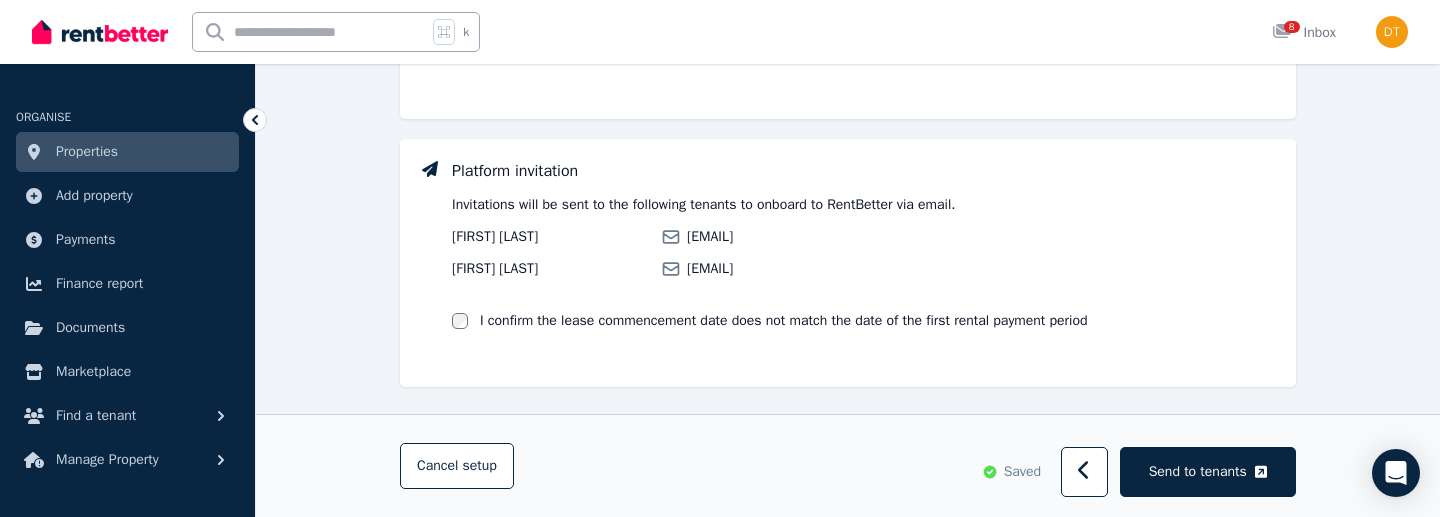 scroll, scrollTop: 1904, scrollLeft: 0, axis: vertical 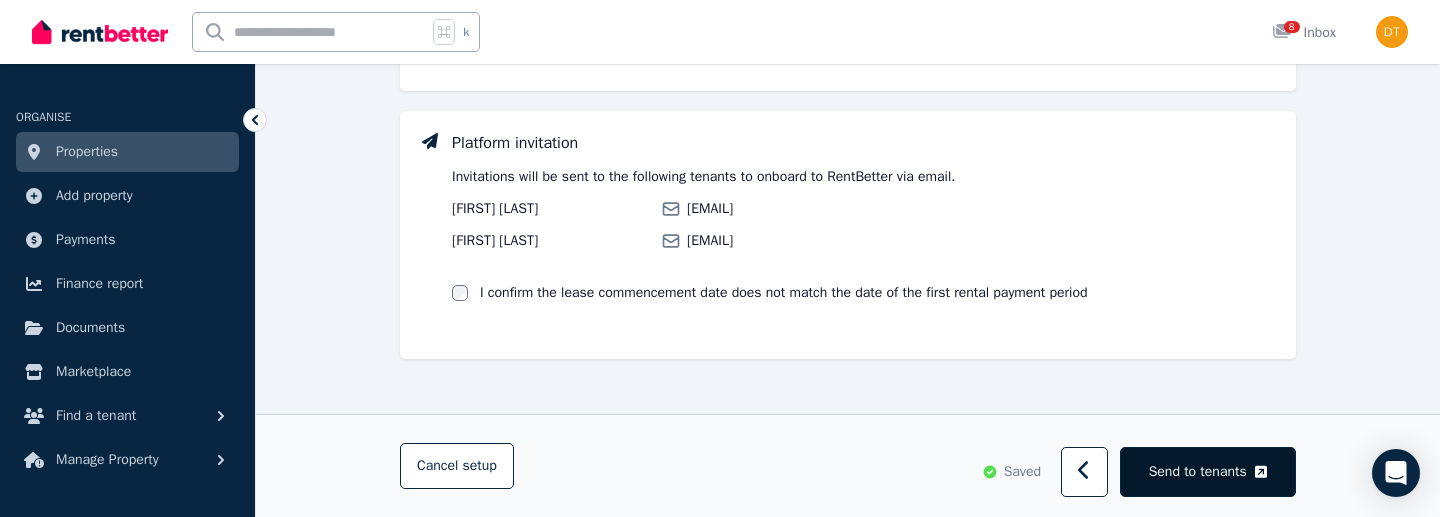 click on "Send to tenants" at bounding box center (1198, 472) 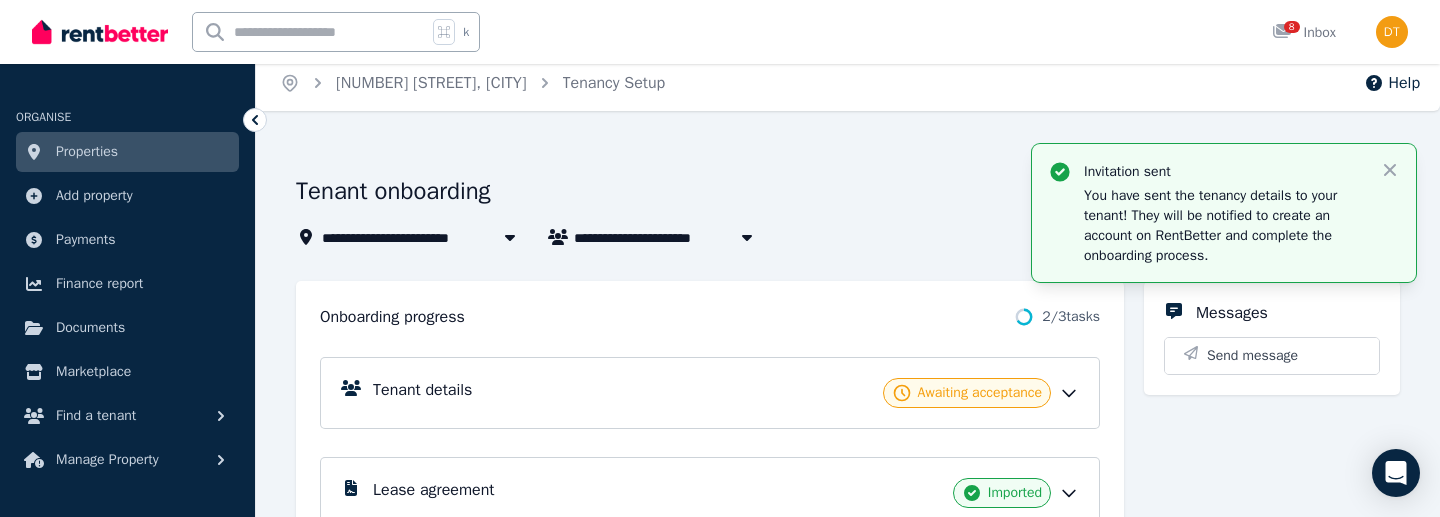 scroll, scrollTop: 0, scrollLeft: 0, axis: both 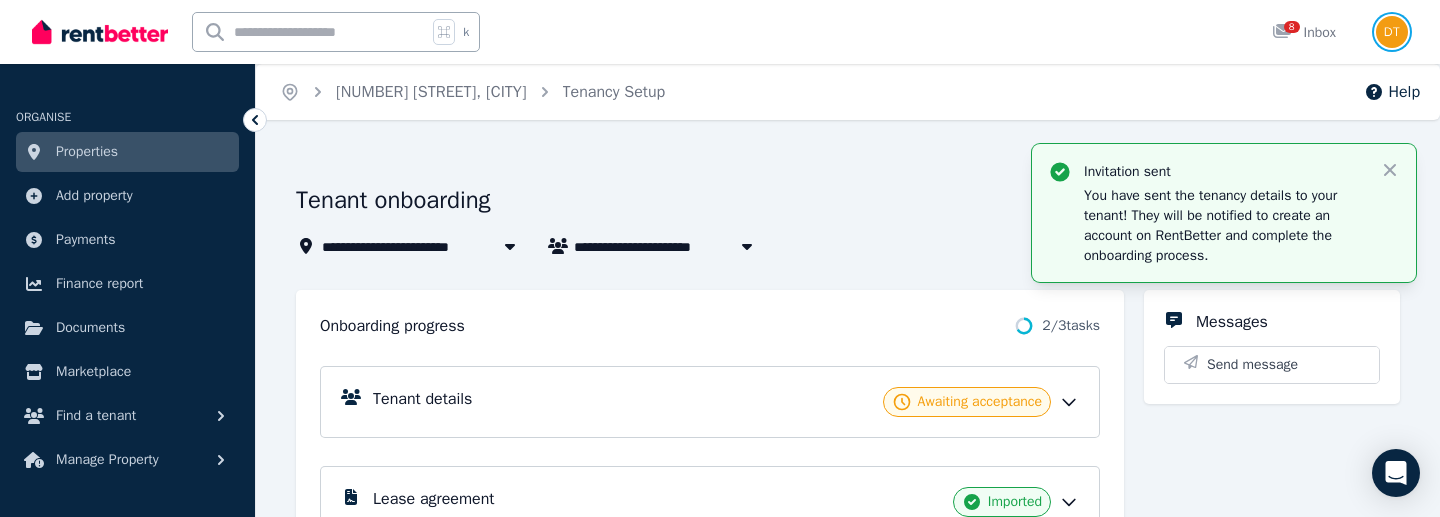 click at bounding box center [1392, 32] 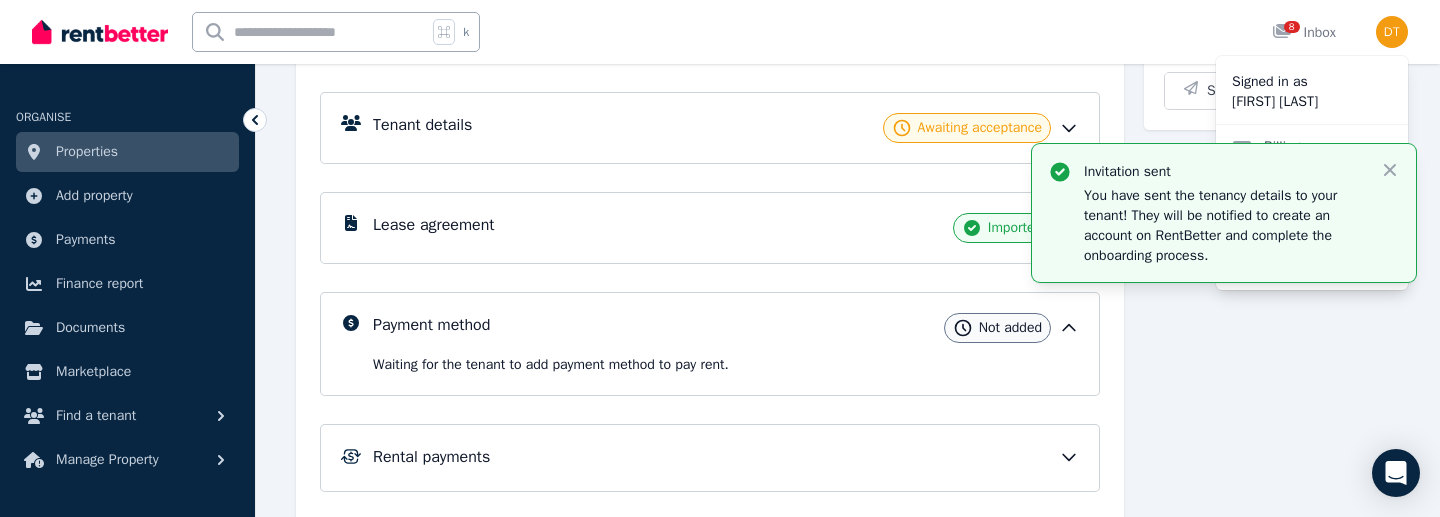 scroll, scrollTop: 273, scrollLeft: 0, axis: vertical 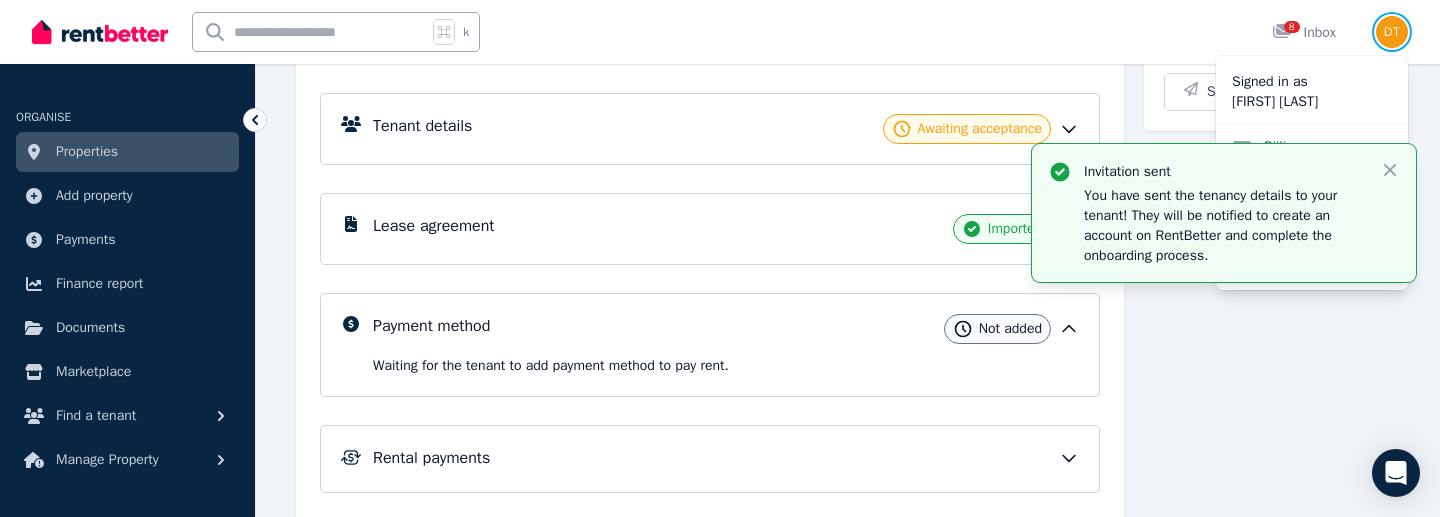 click at bounding box center [1392, 32] 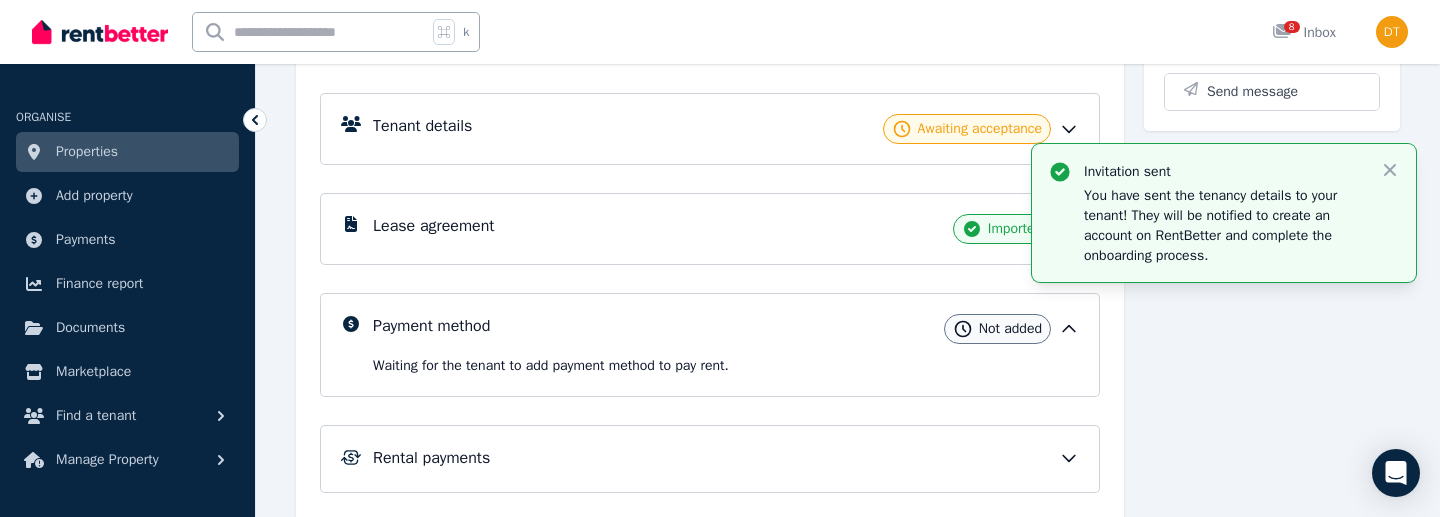 click on "k 8 Inbox" at bounding box center [686, 32] 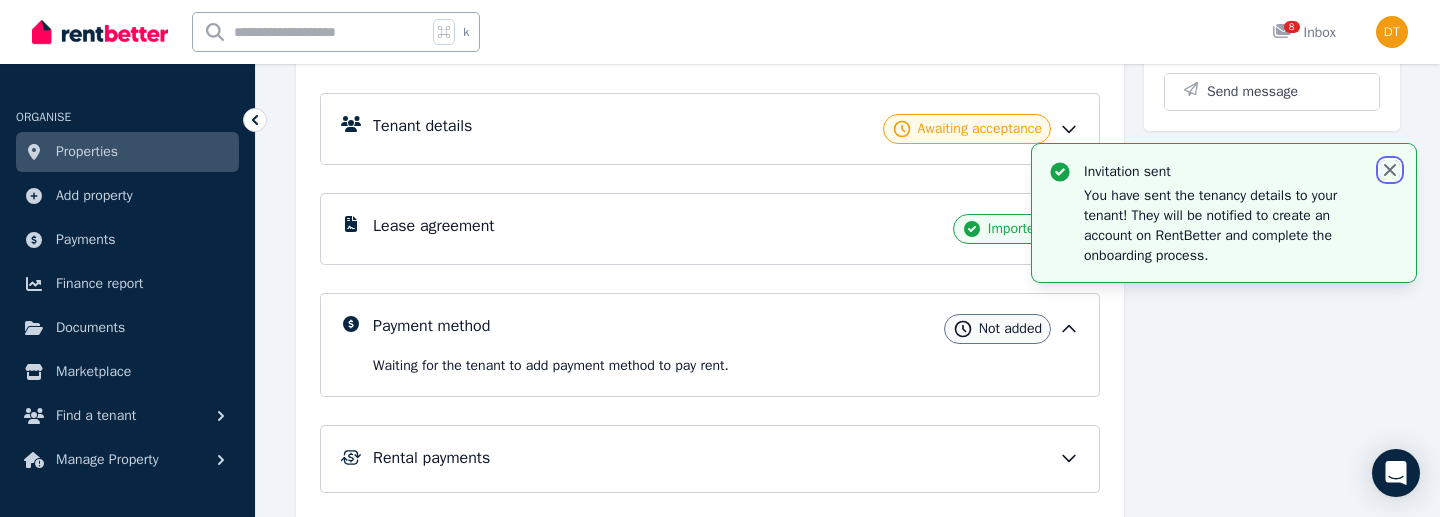 click 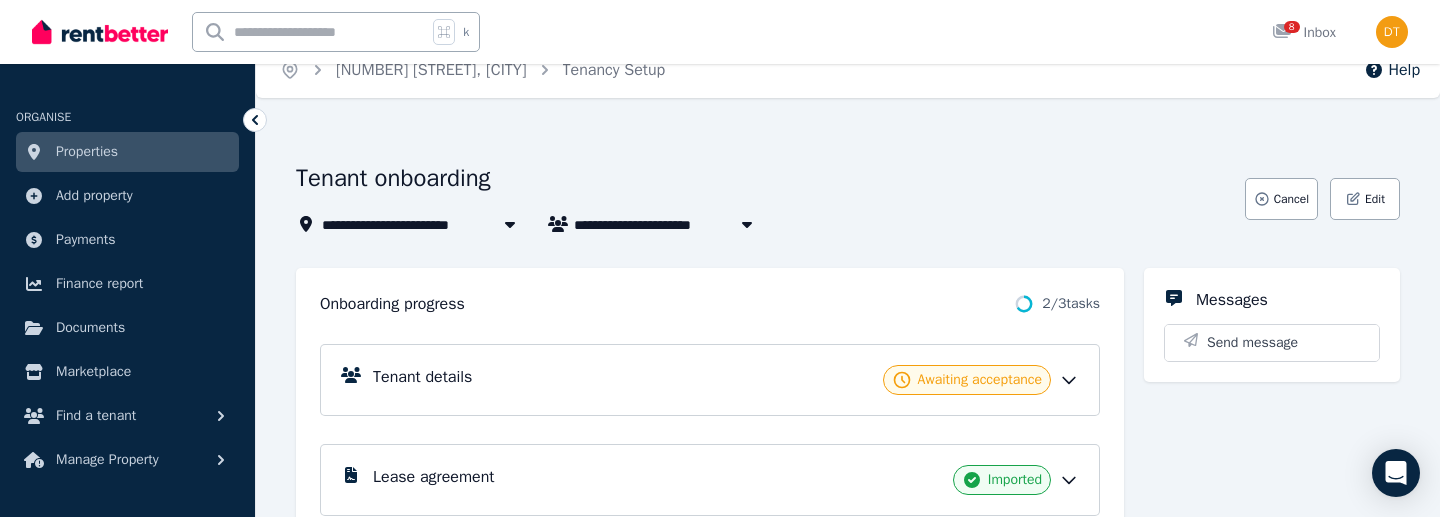 scroll, scrollTop: 0, scrollLeft: 0, axis: both 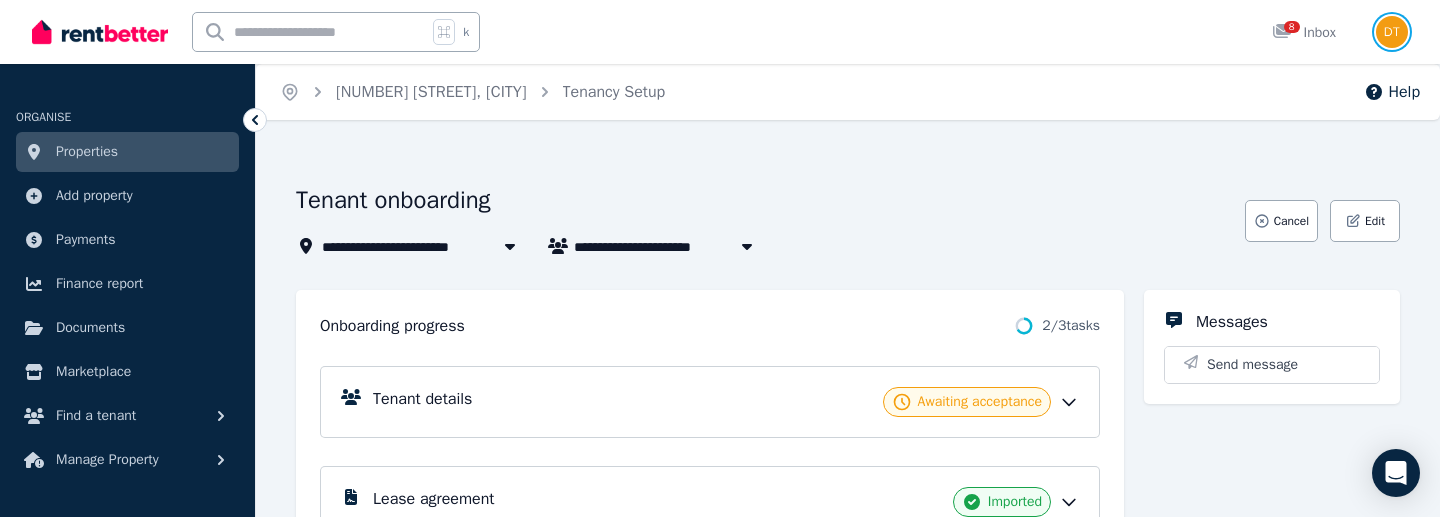 click at bounding box center (1392, 32) 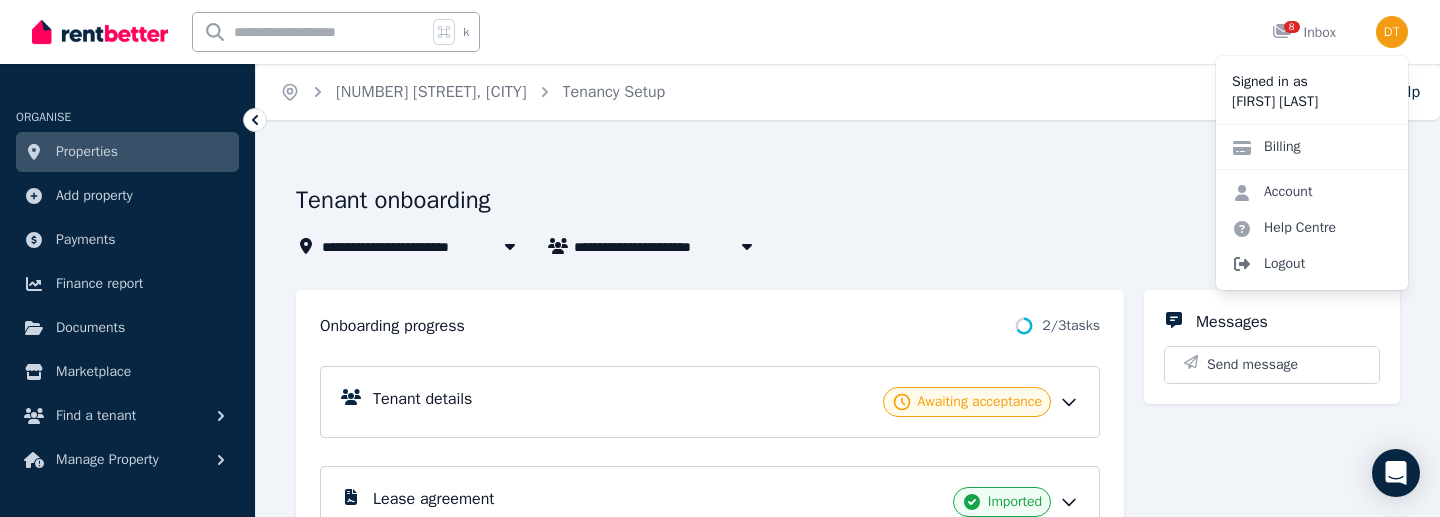 click on "Logout" at bounding box center (1312, 264) 